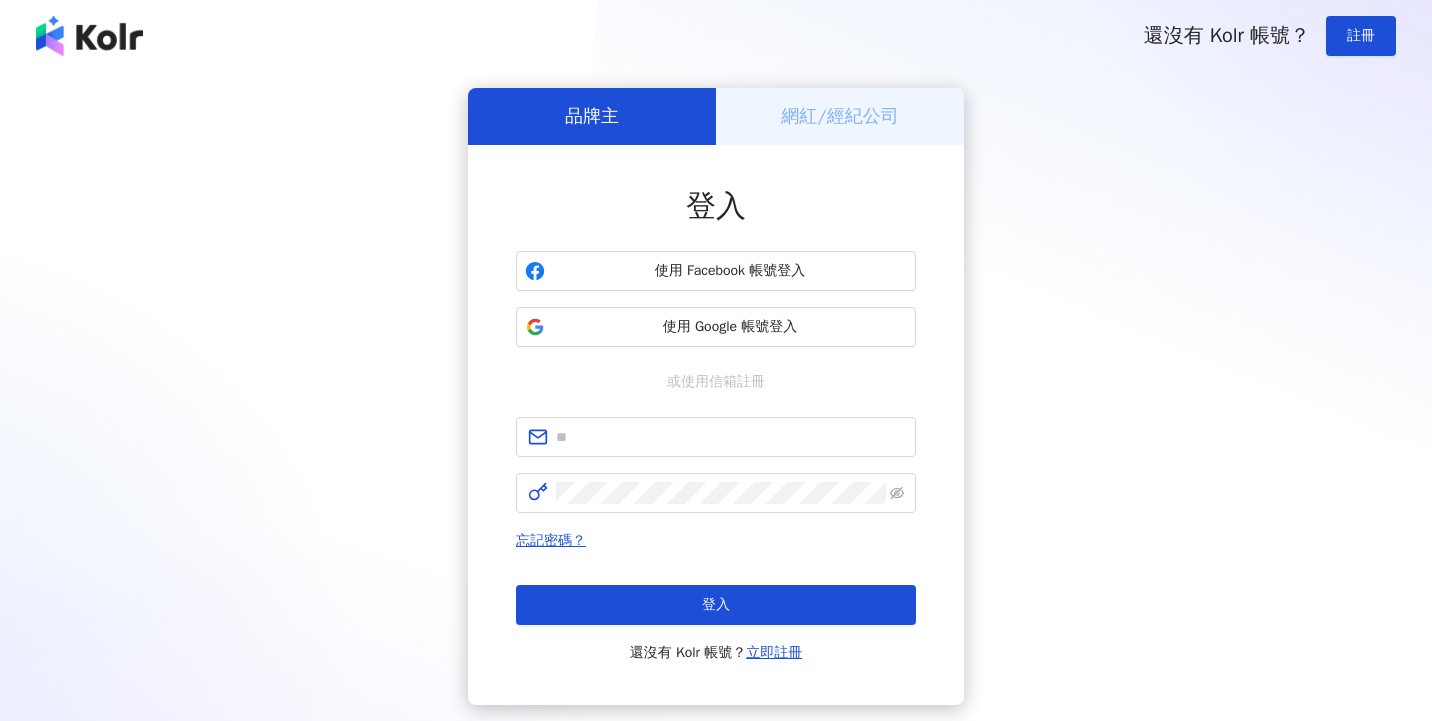 scroll, scrollTop: 0, scrollLeft: 0, axis: both 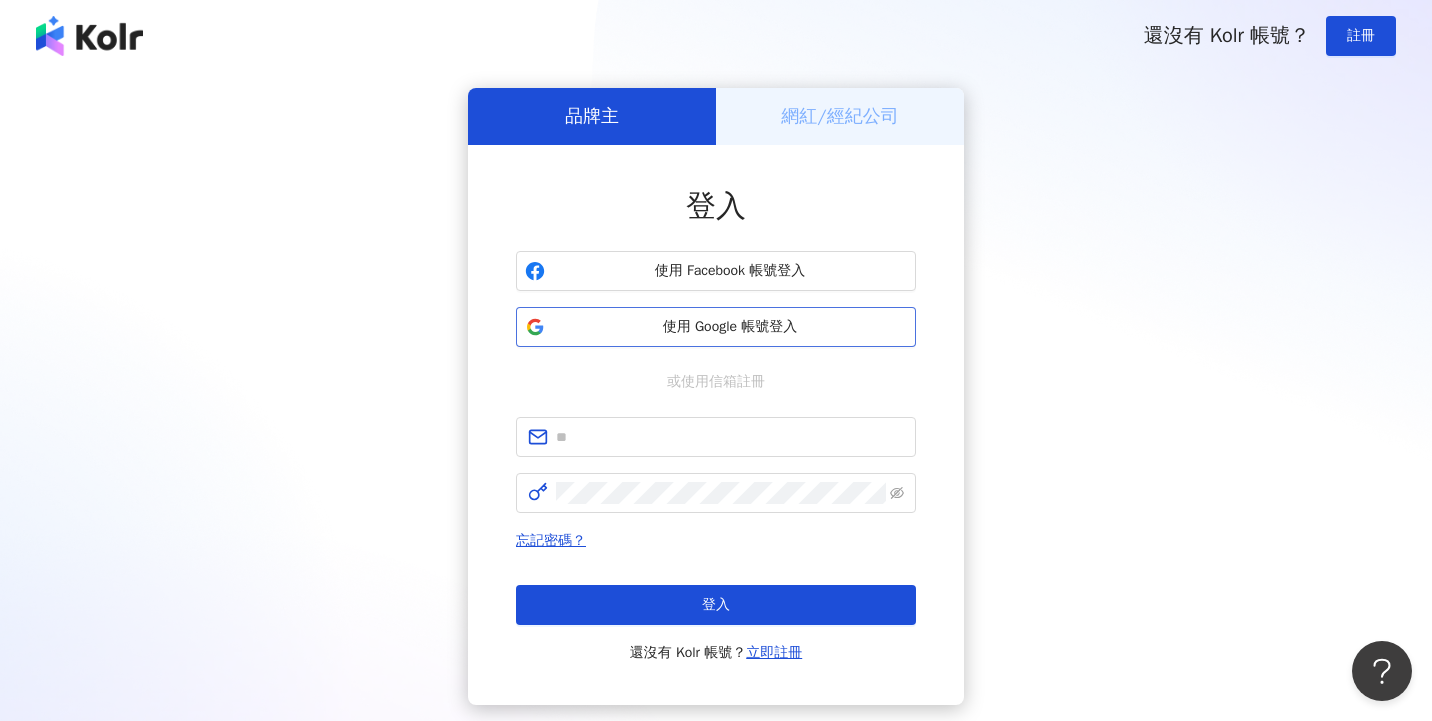 click on "使用 Google 帳號登入" at bounding box center [730, 327] 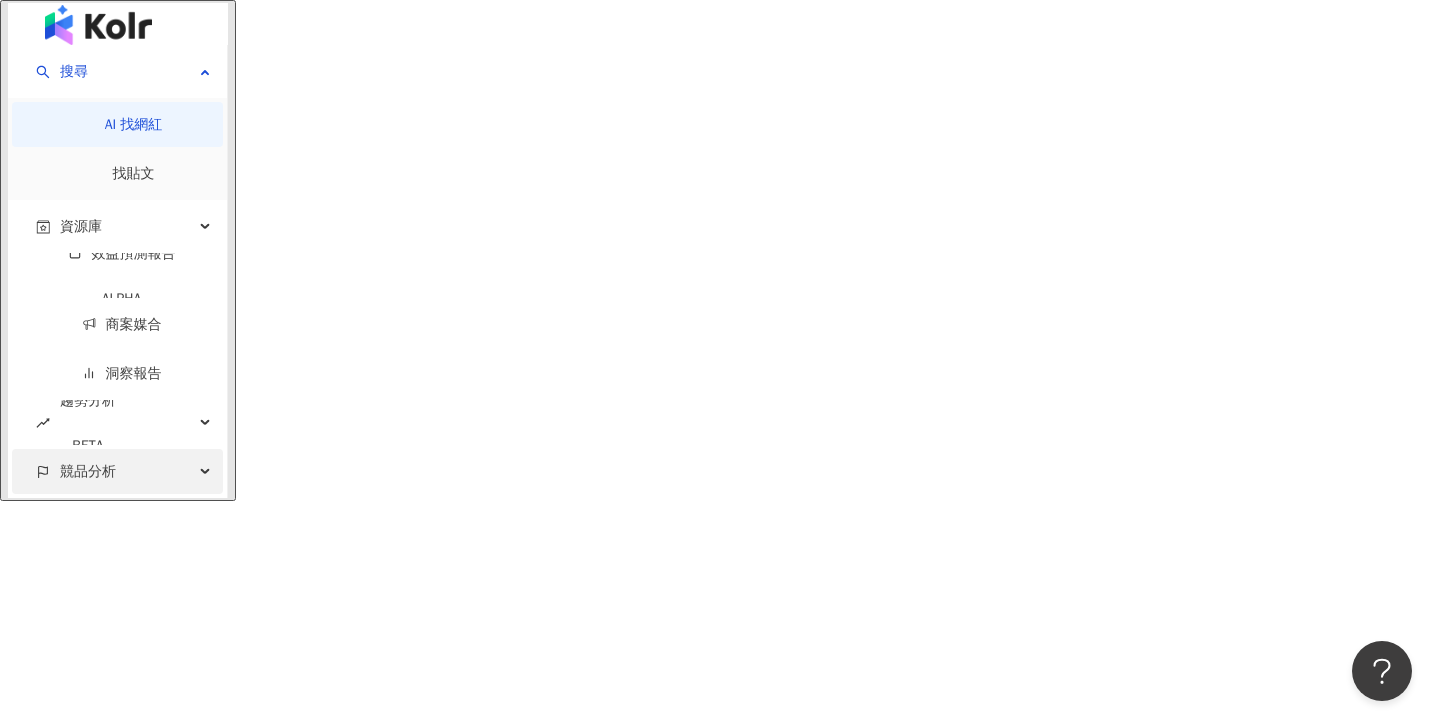 click on "競品分析" at bounding box center (88, 471) 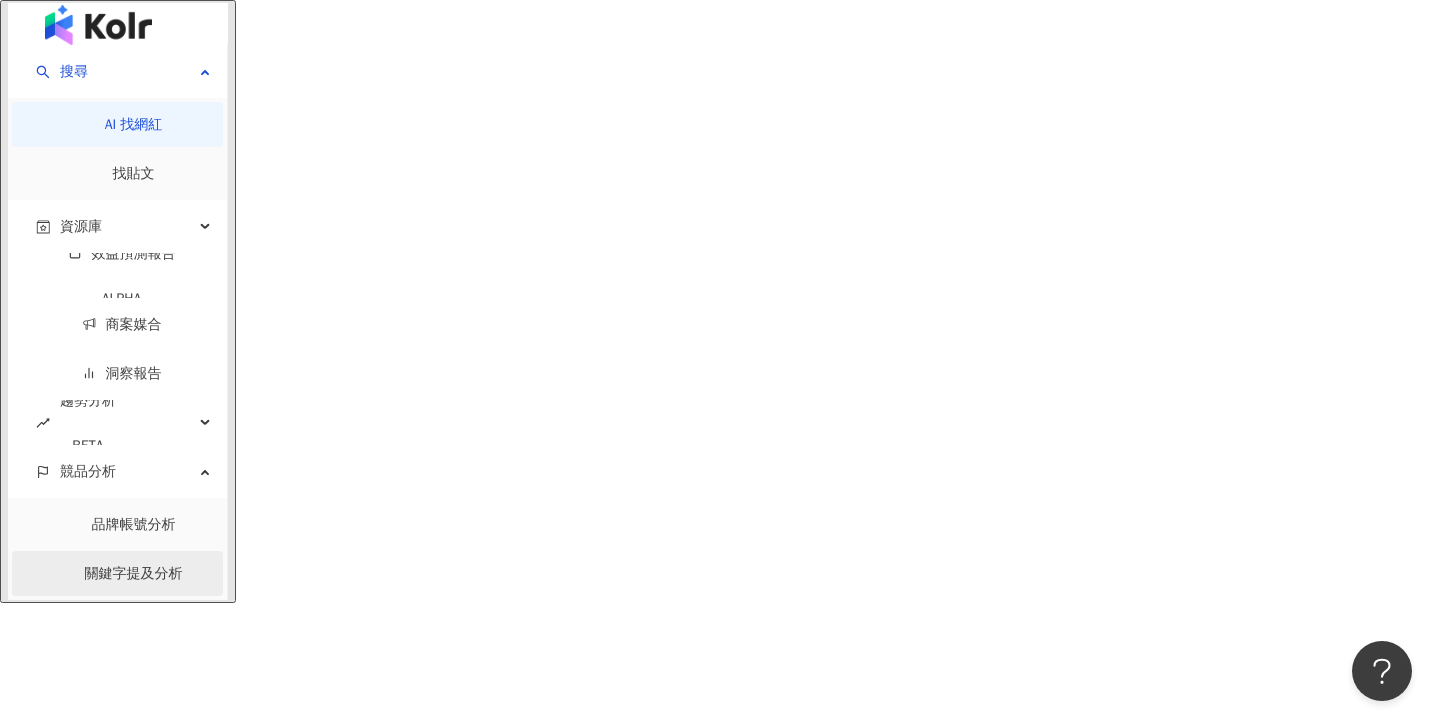 click on "關鍵字提及分析" at bounding box center (134, 573) 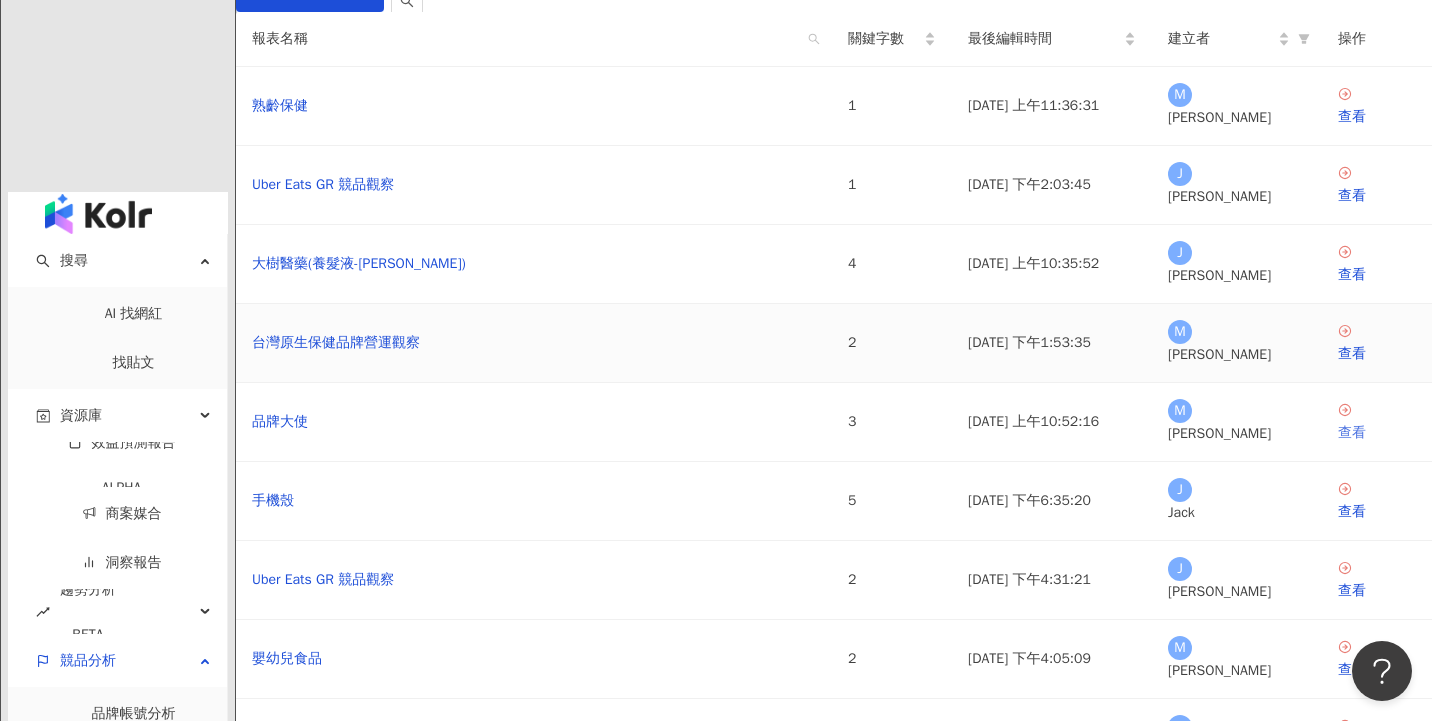 scroll, scrollTop: 221, scrollLeft: 0, axis: vertical 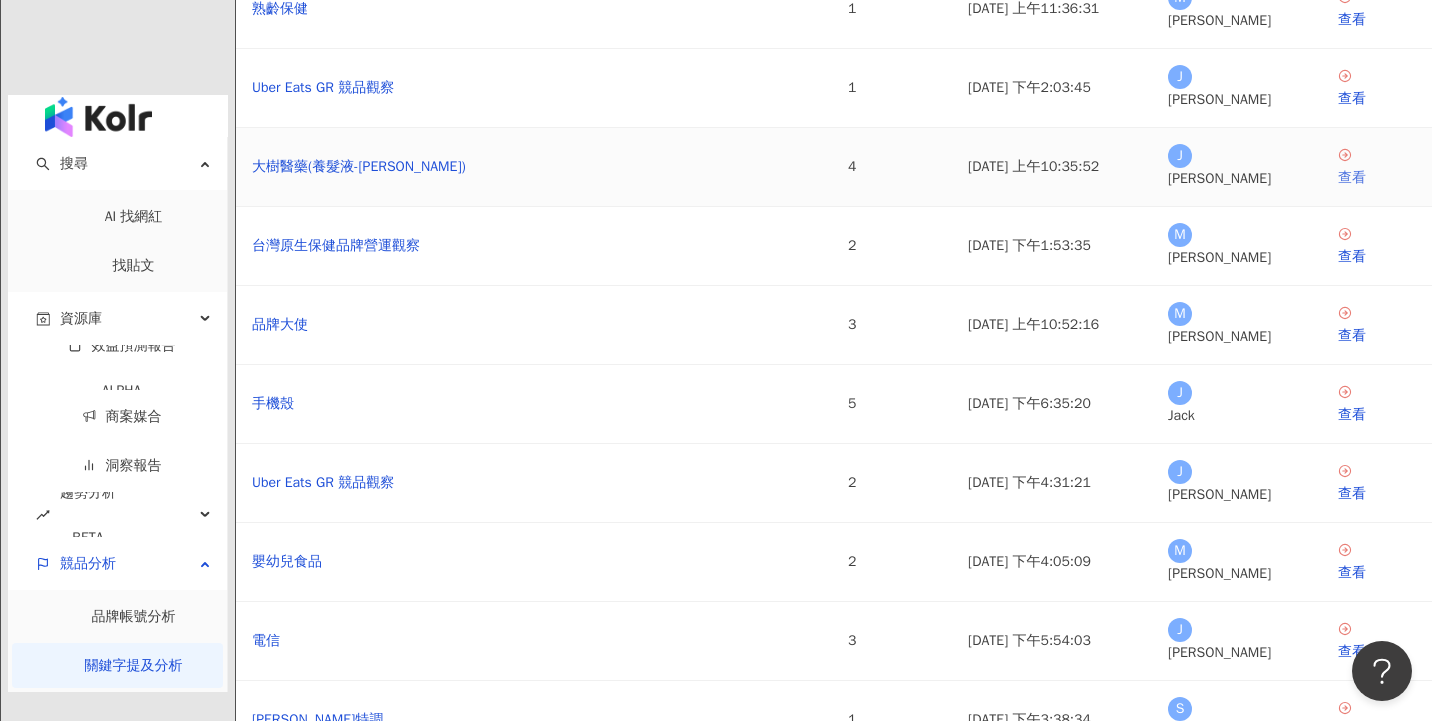 click on "查看" at bounding box center [1377, 178] 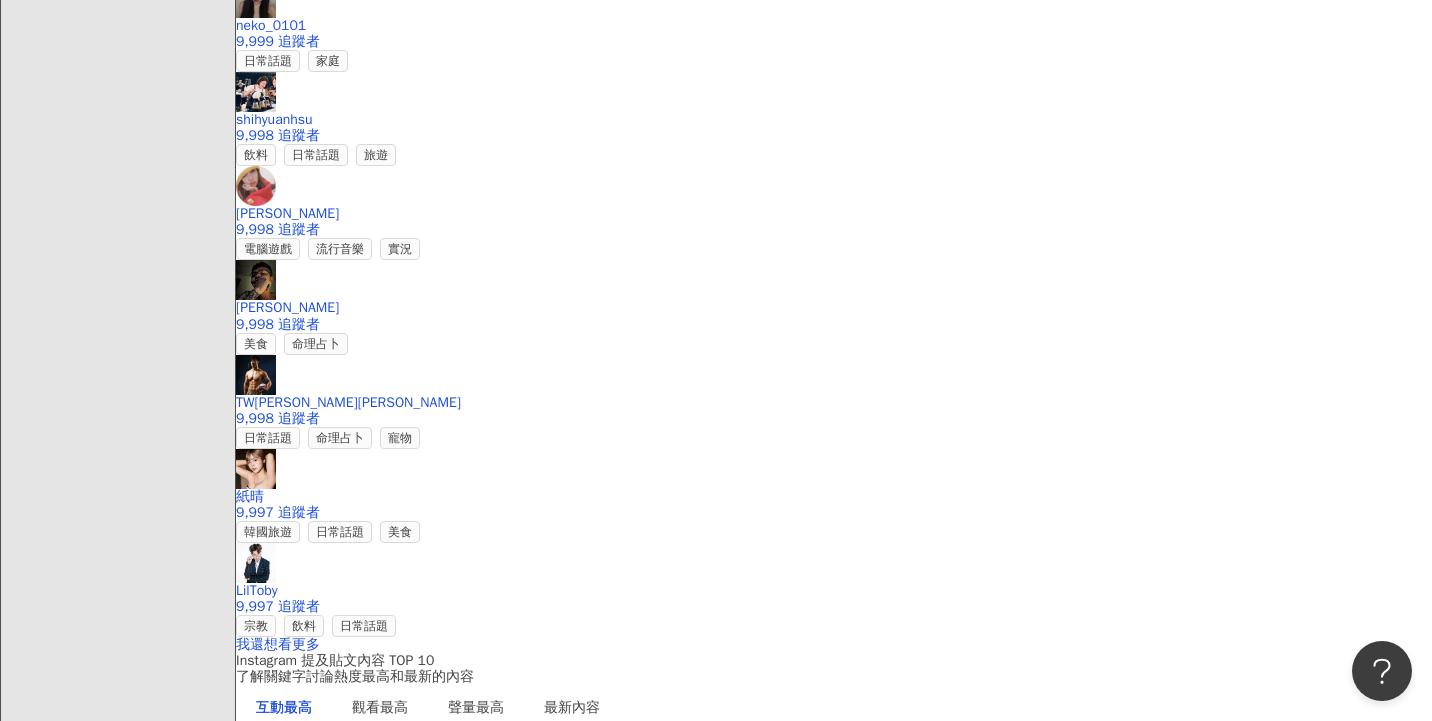 scroll, scrollTop: 3071, scrollLeft: 0, axis: vertical 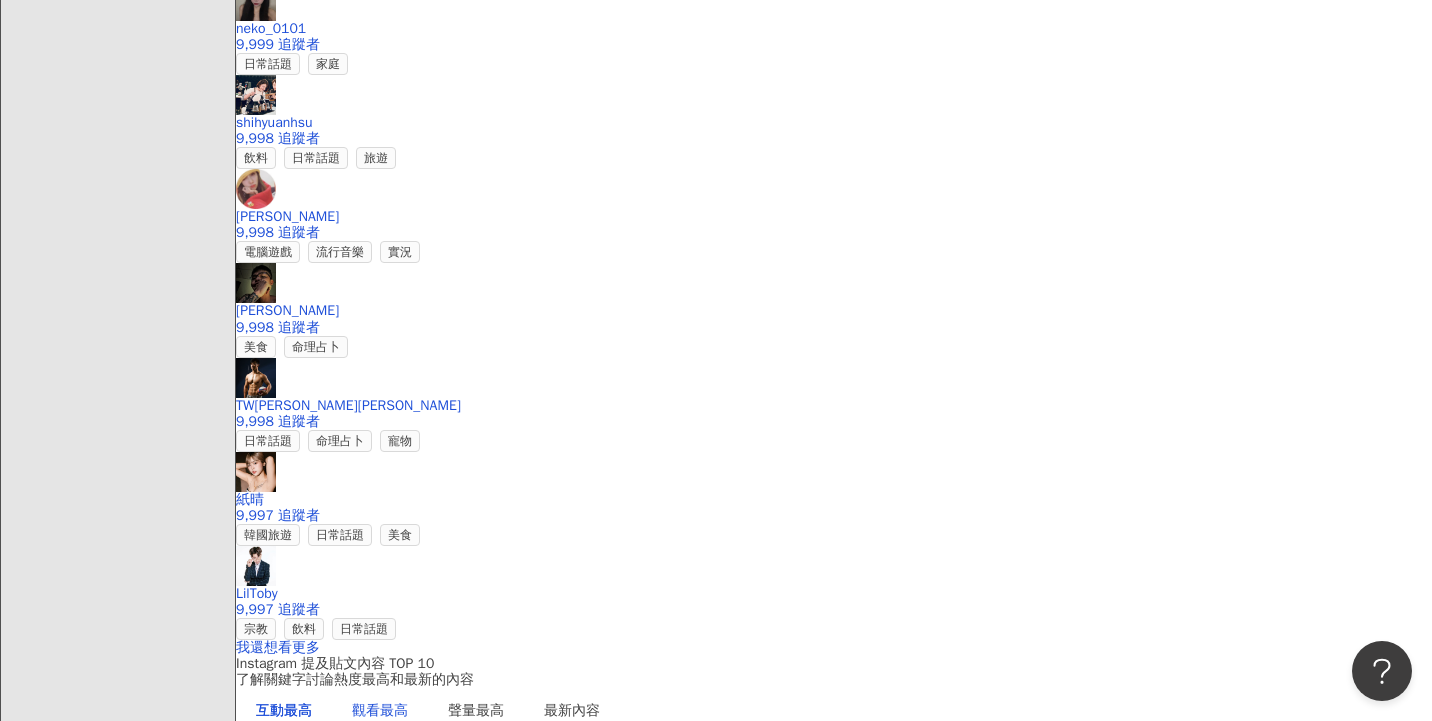click on "觀看最高" at bounding box center [380, 711] 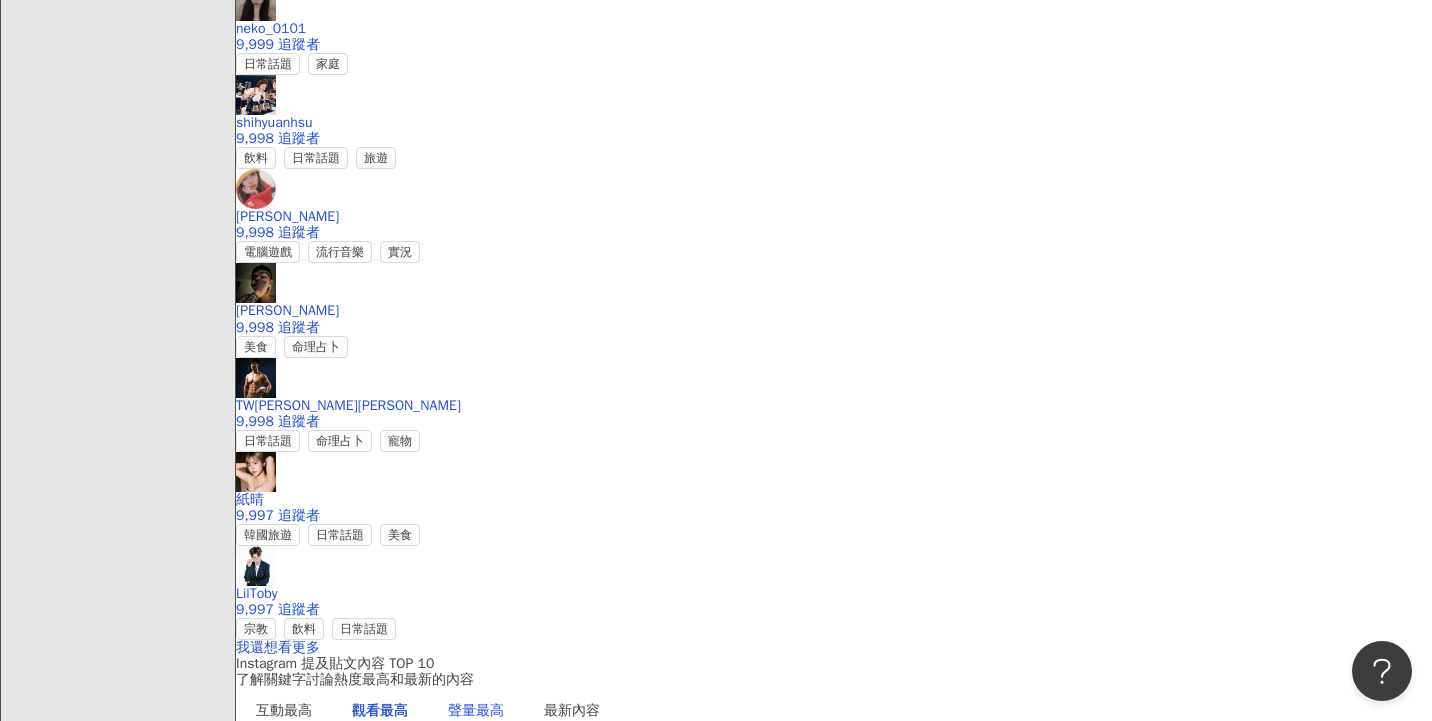 click on "聲量最高" at bounding box center [476, 711] 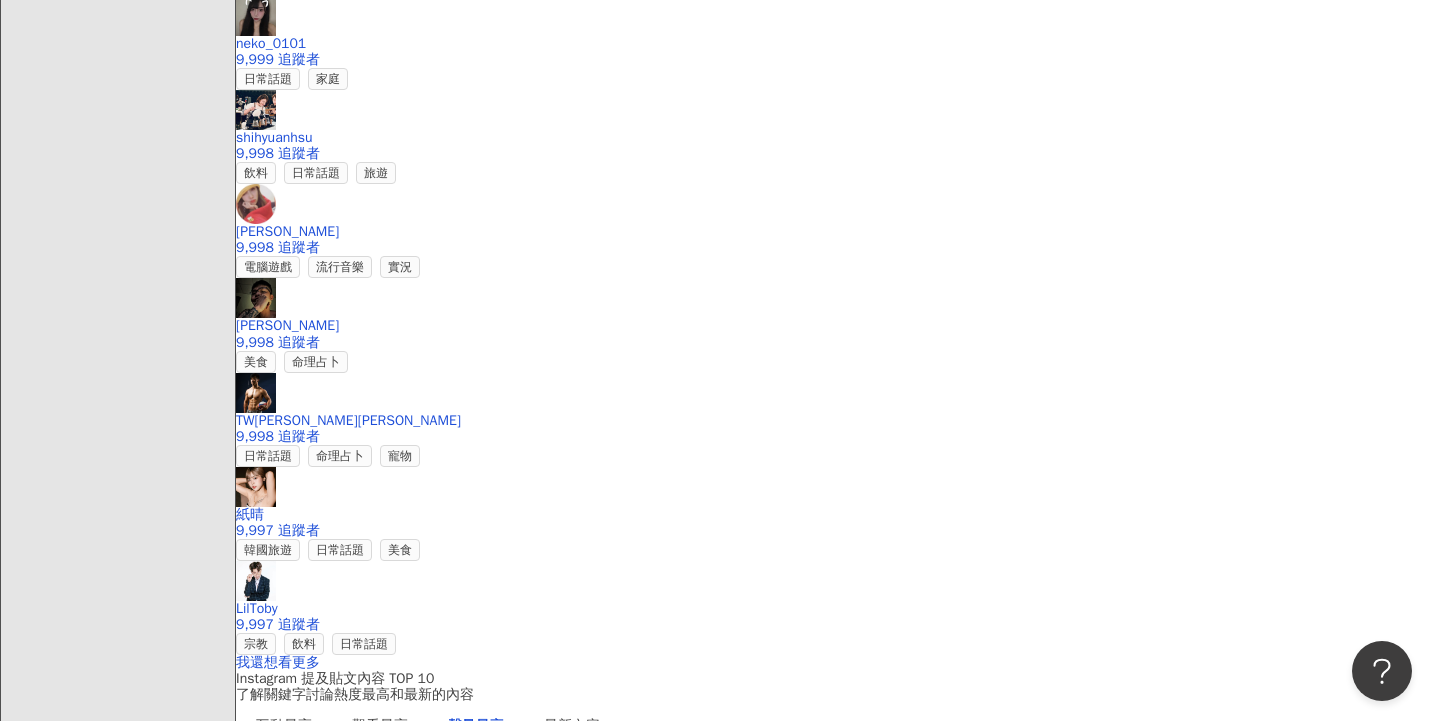 scroll, scrollTop: 3054, scrollLeft: 0, axis: vertical 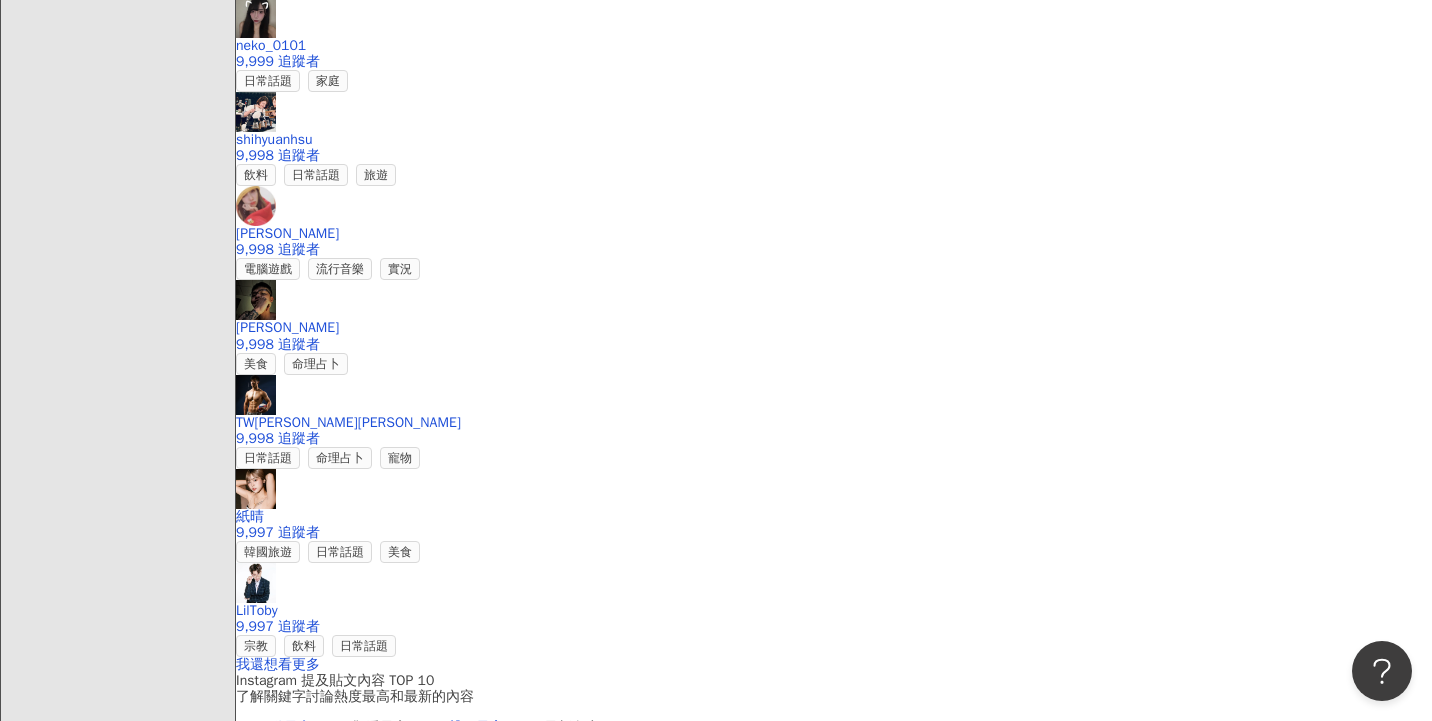 click on "互動最高" at bounding box center [284, 728] 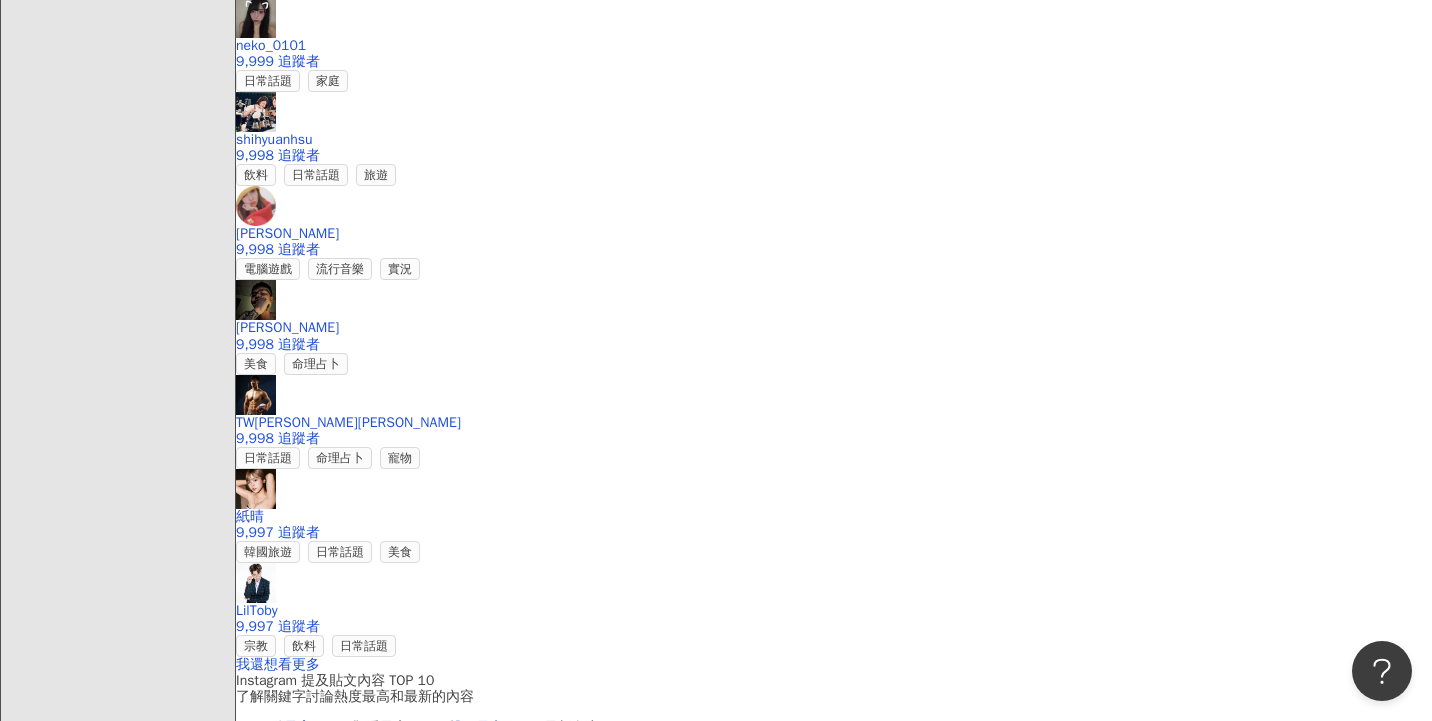 click on "聲量最高" at bounding box center (476, 728) 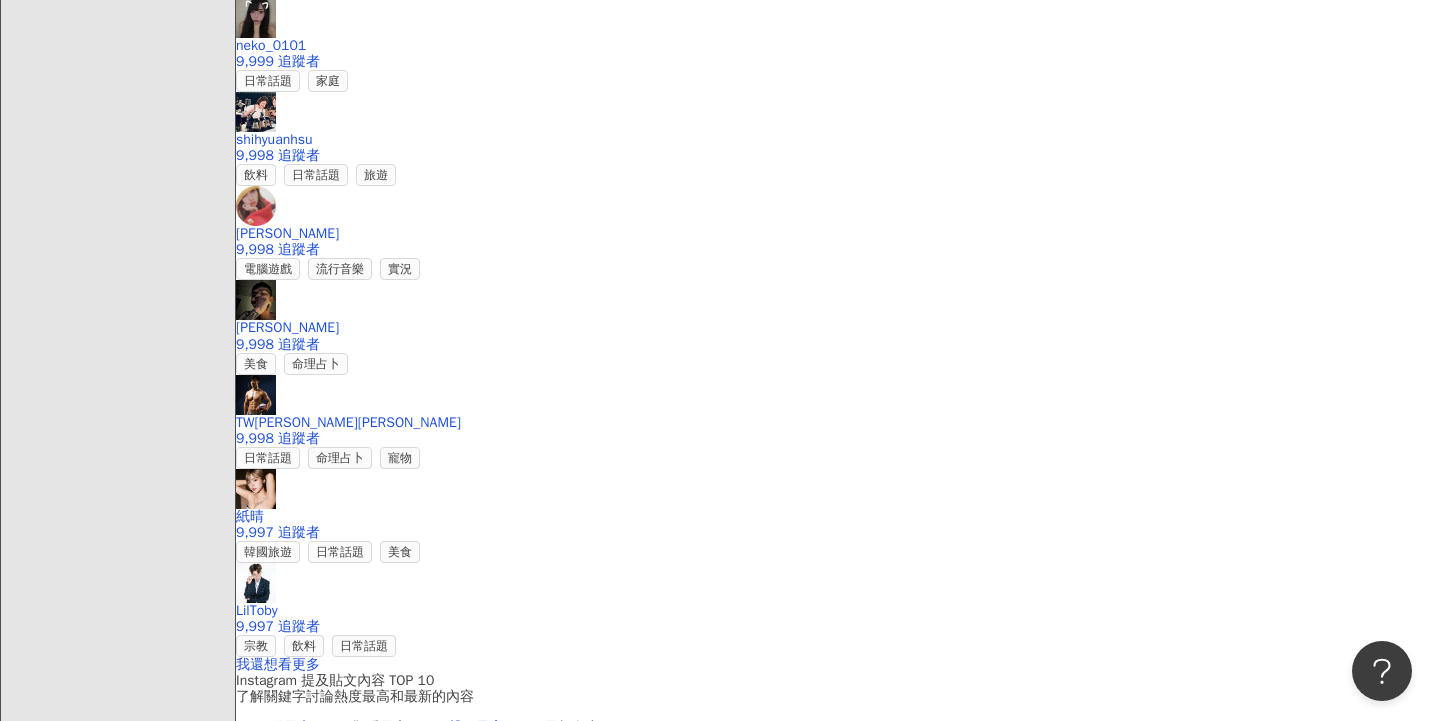 click on "互動最高" at bounding box center [284, 728] 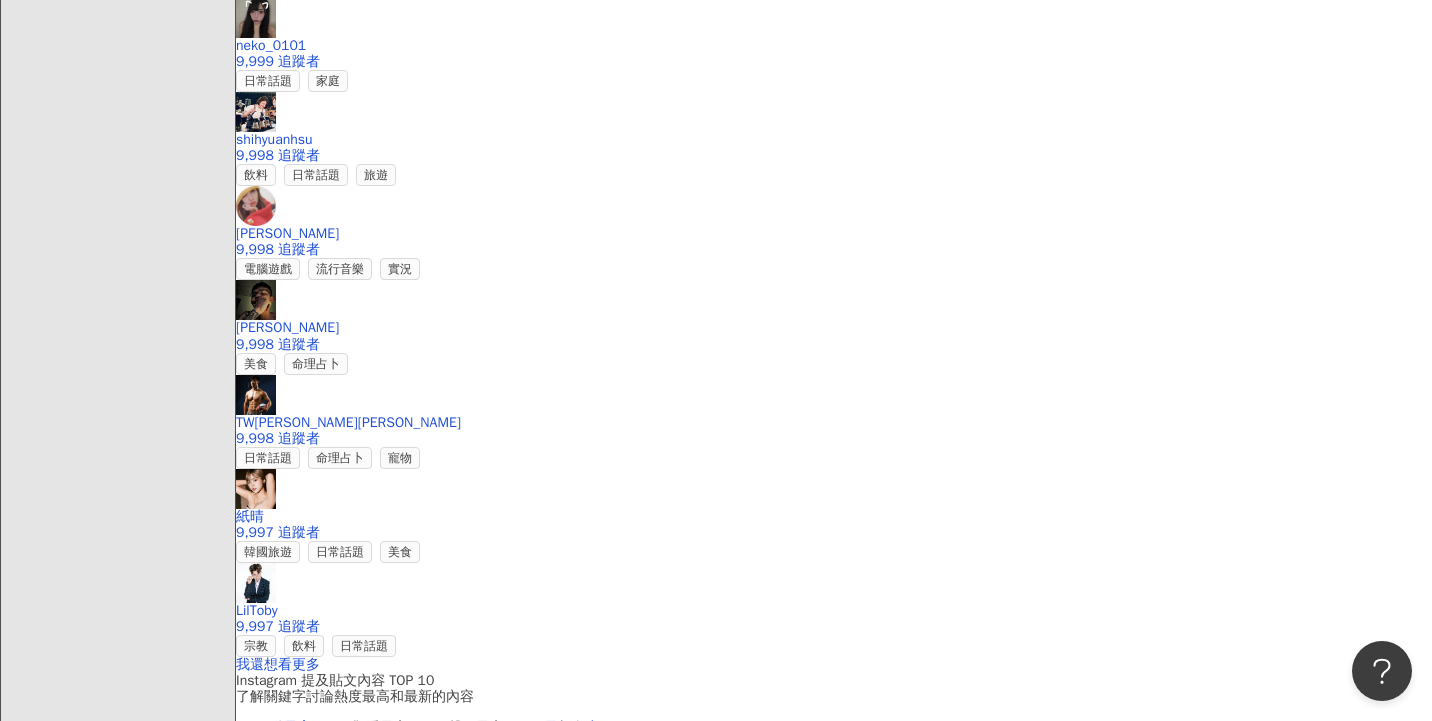 click on "最新內容" at bounding box center [572, 728] 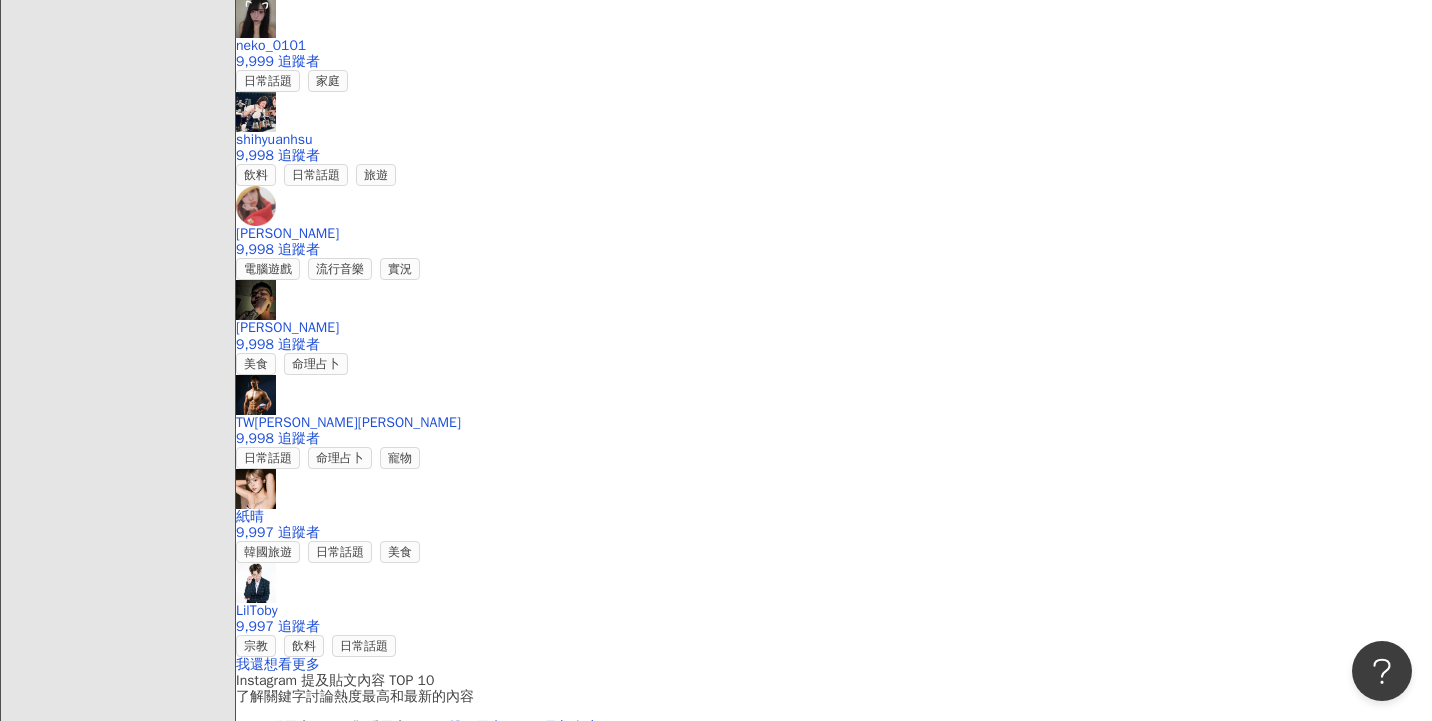 click on "聲量最高" at bounding box center [476, 728] 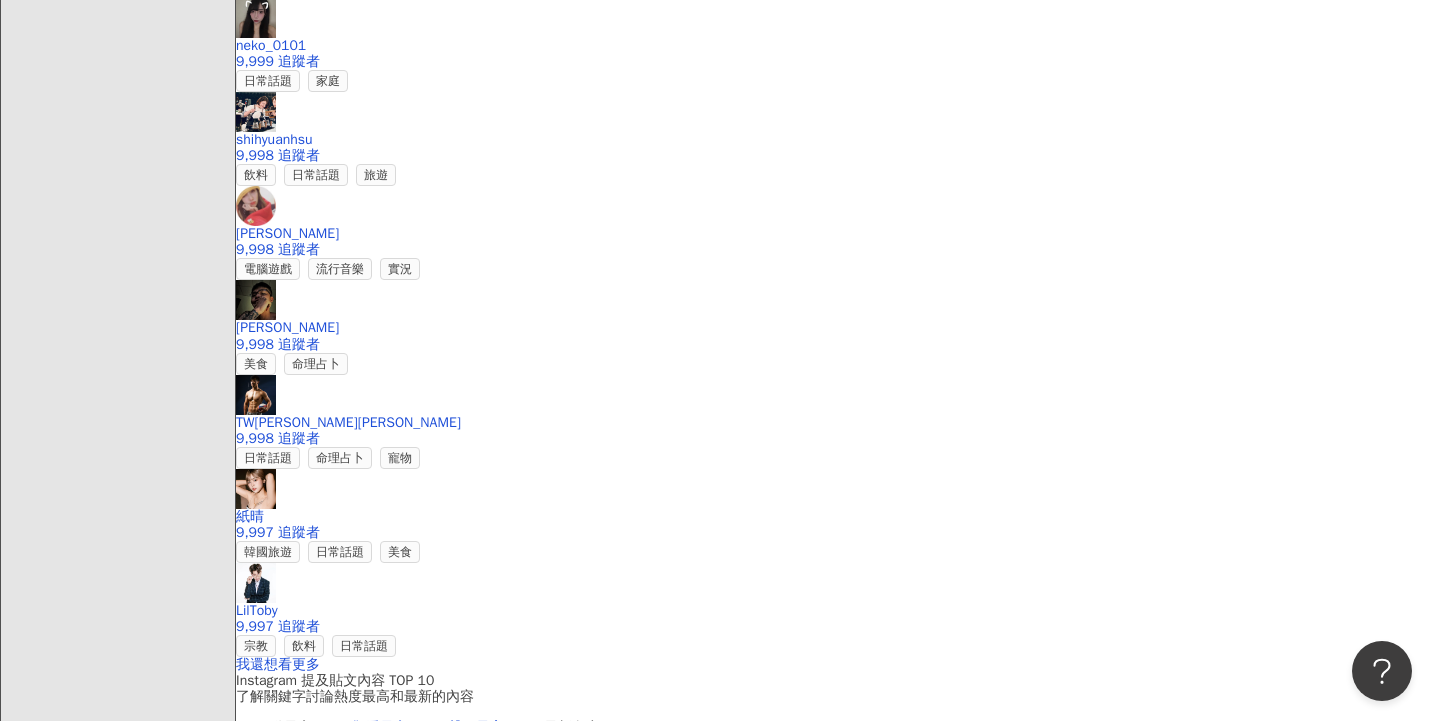 click on "觀看最高" at bounding box center [380, 728] 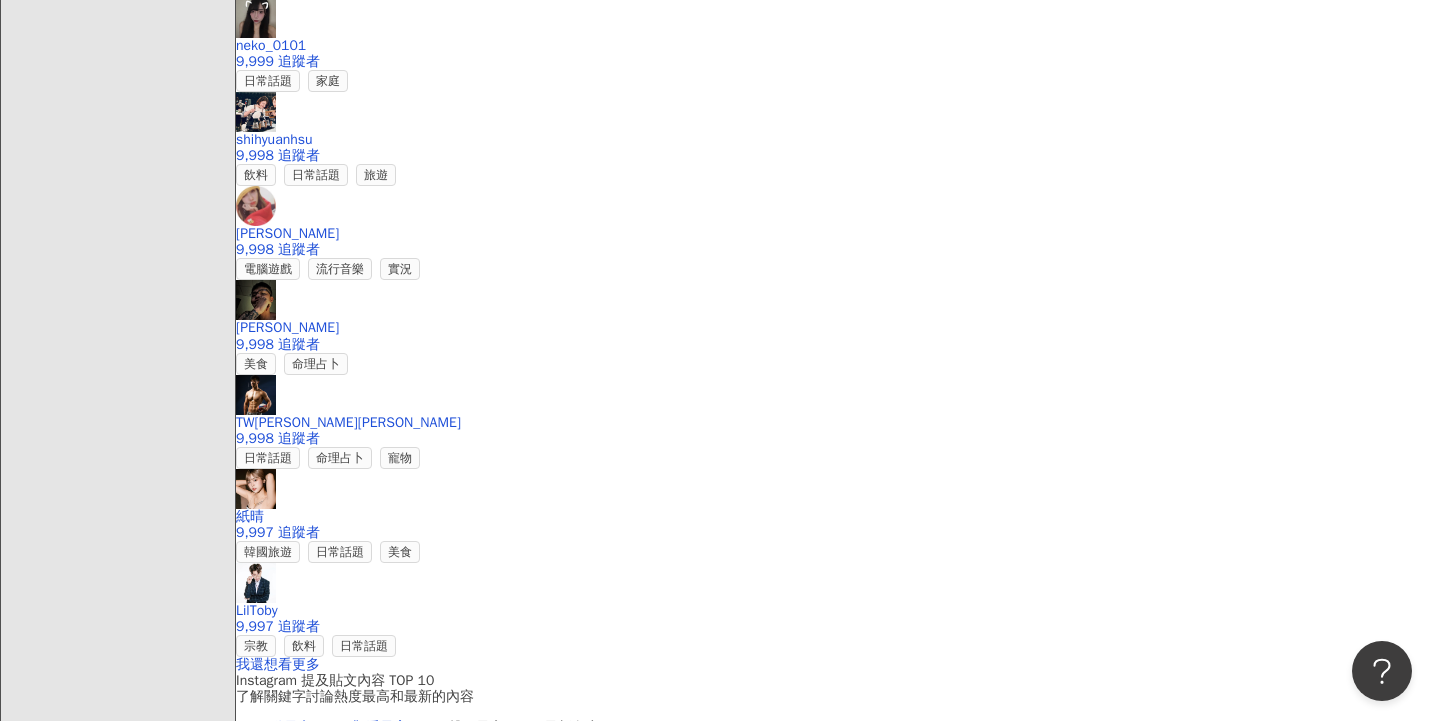 click on "互動最高" at bounding box center (284, 728) 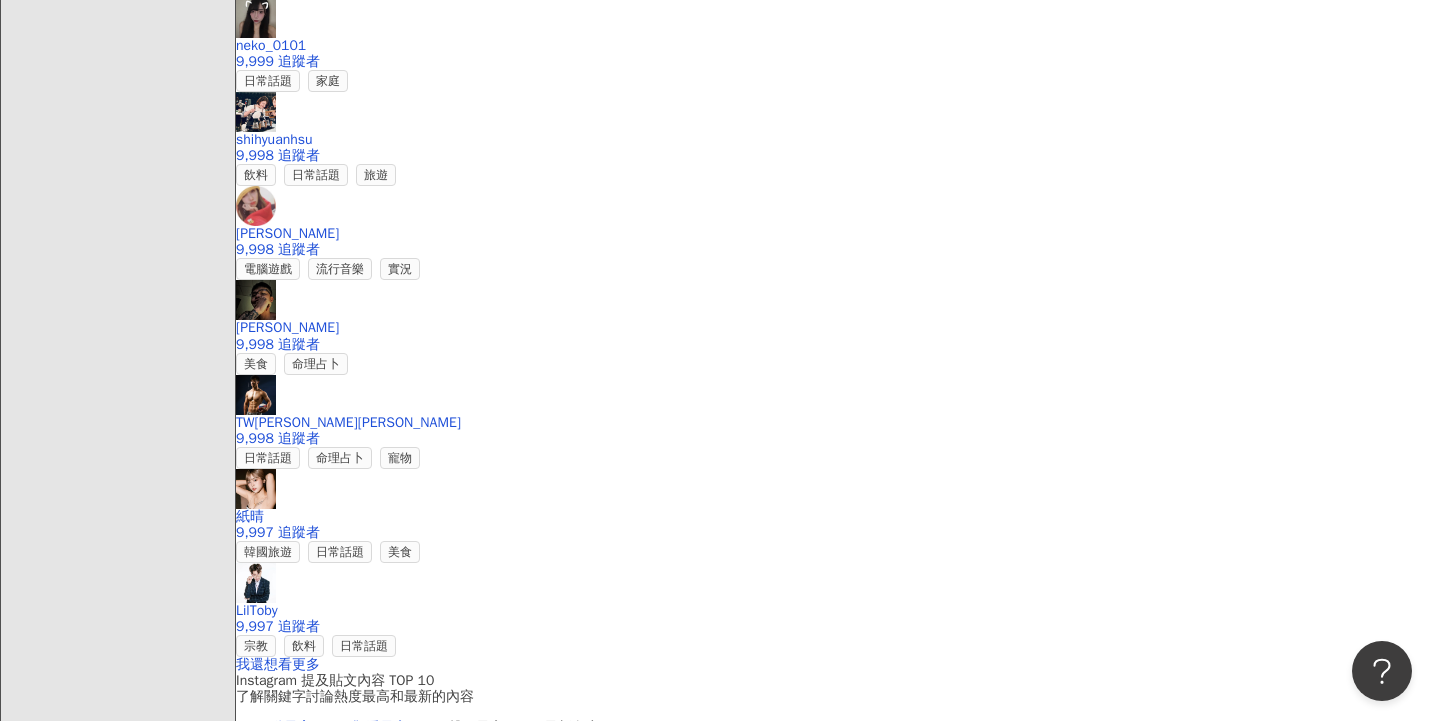 click on "觀看最高" at bounding box center [380, 728] 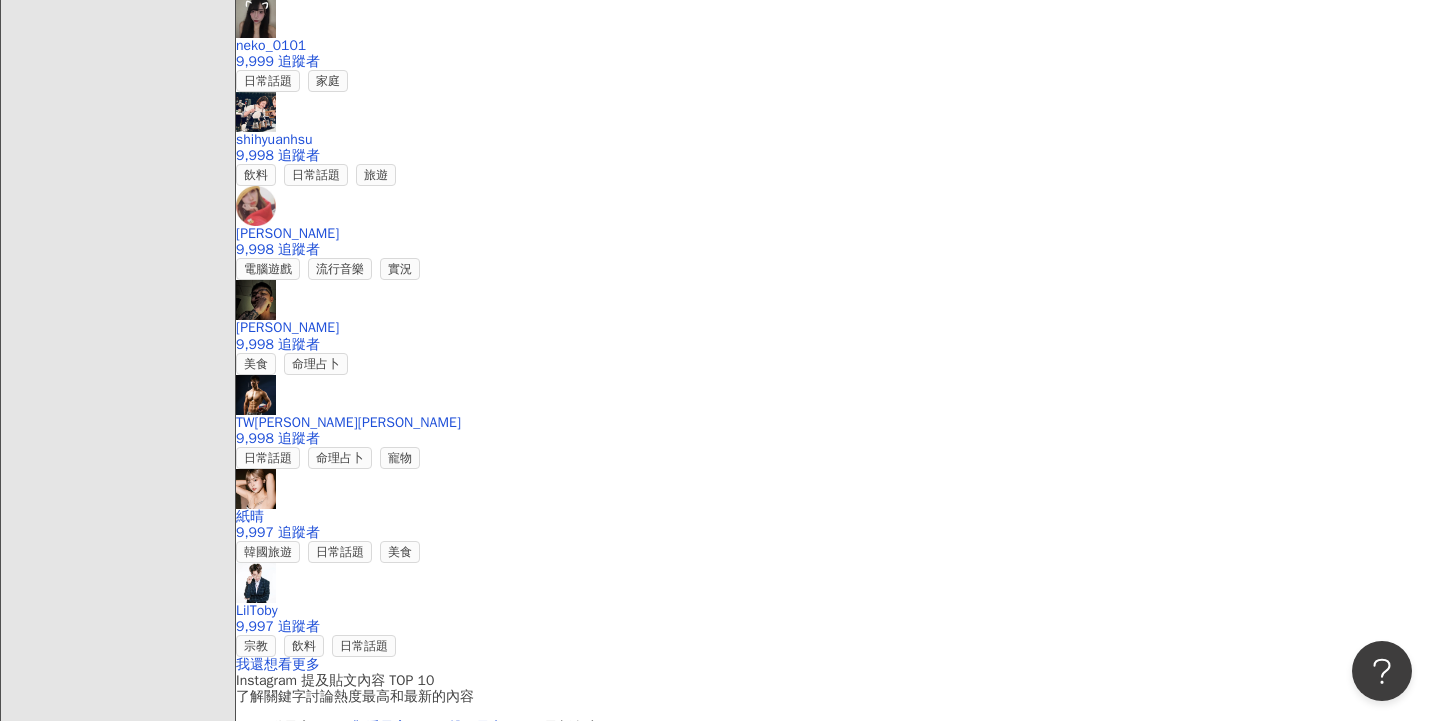 click on "聲量最高" at bounding box center [476, 728] 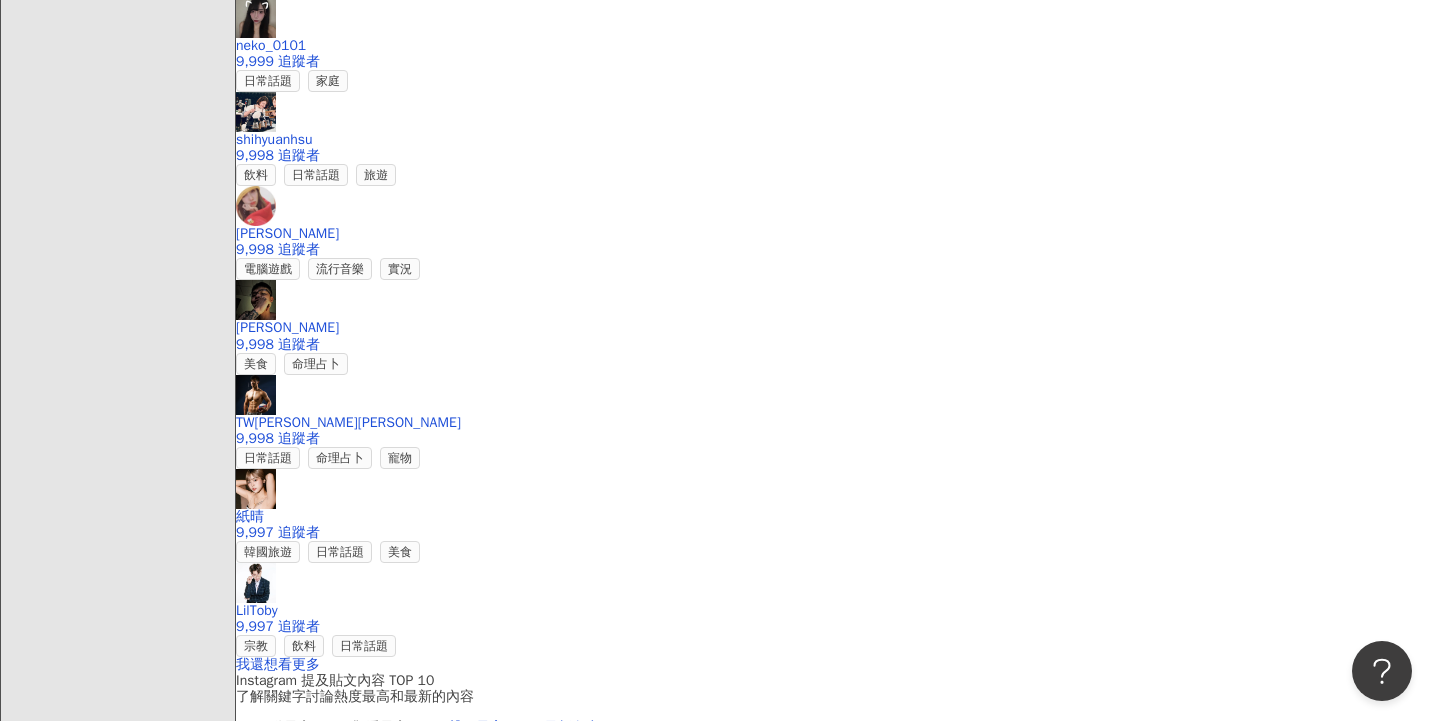 click on "最新內容" at bounding box center [572, 728] 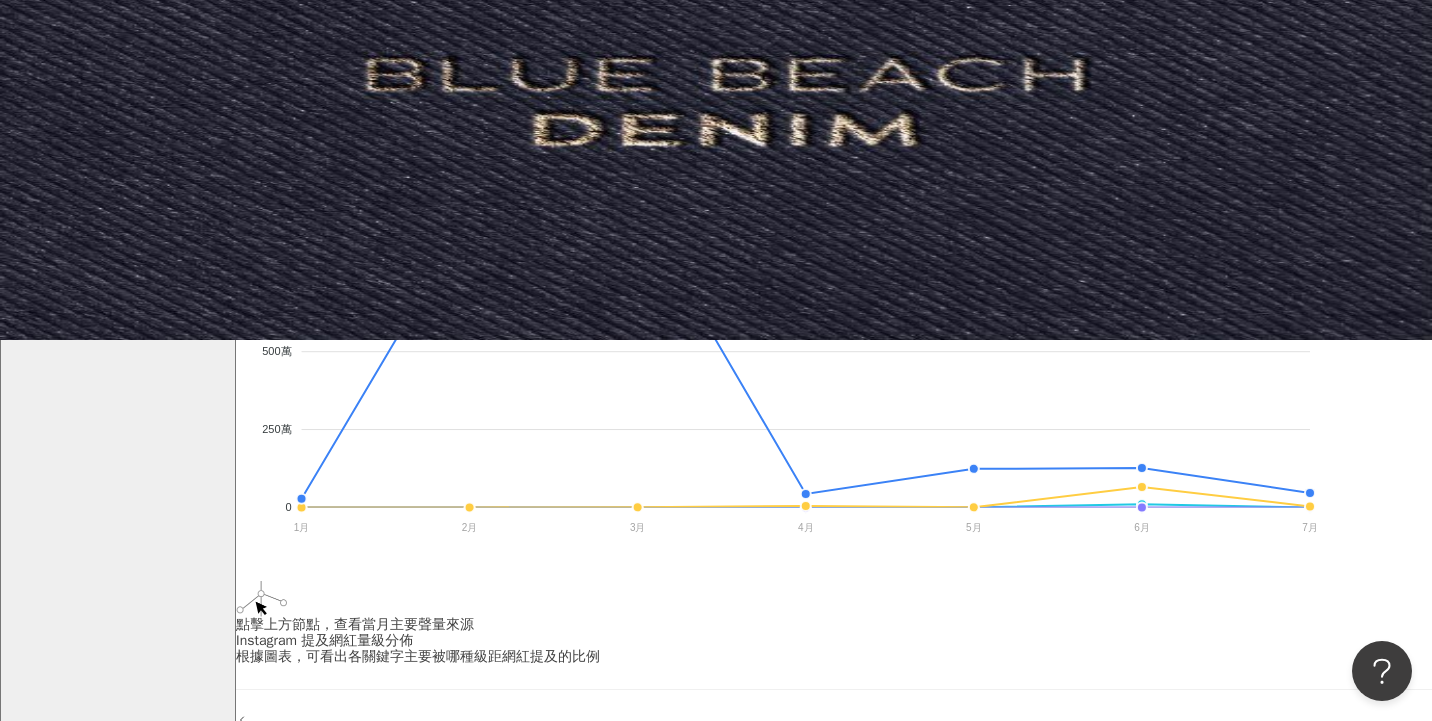 scroll, scrollTop: 0, scrollLeft: 0, axis: both 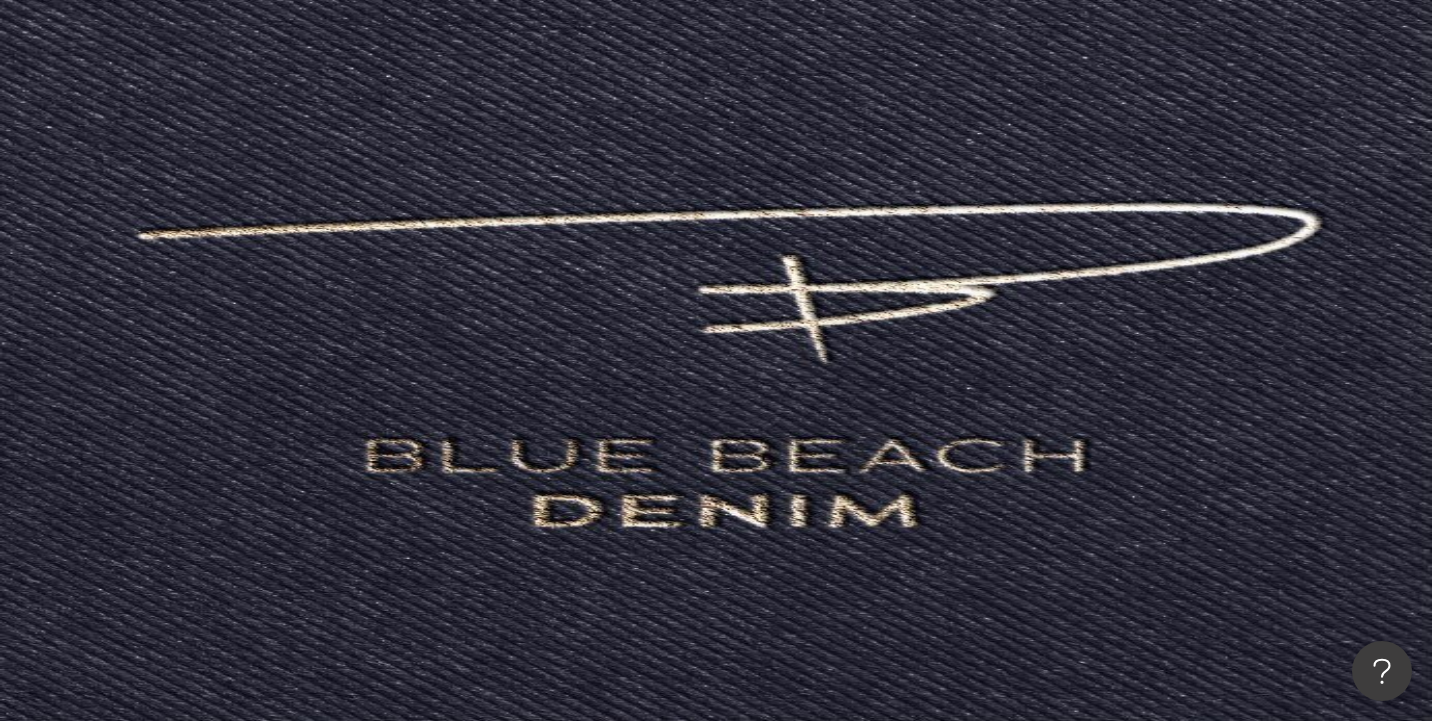 click at bounding box center [834, 360] 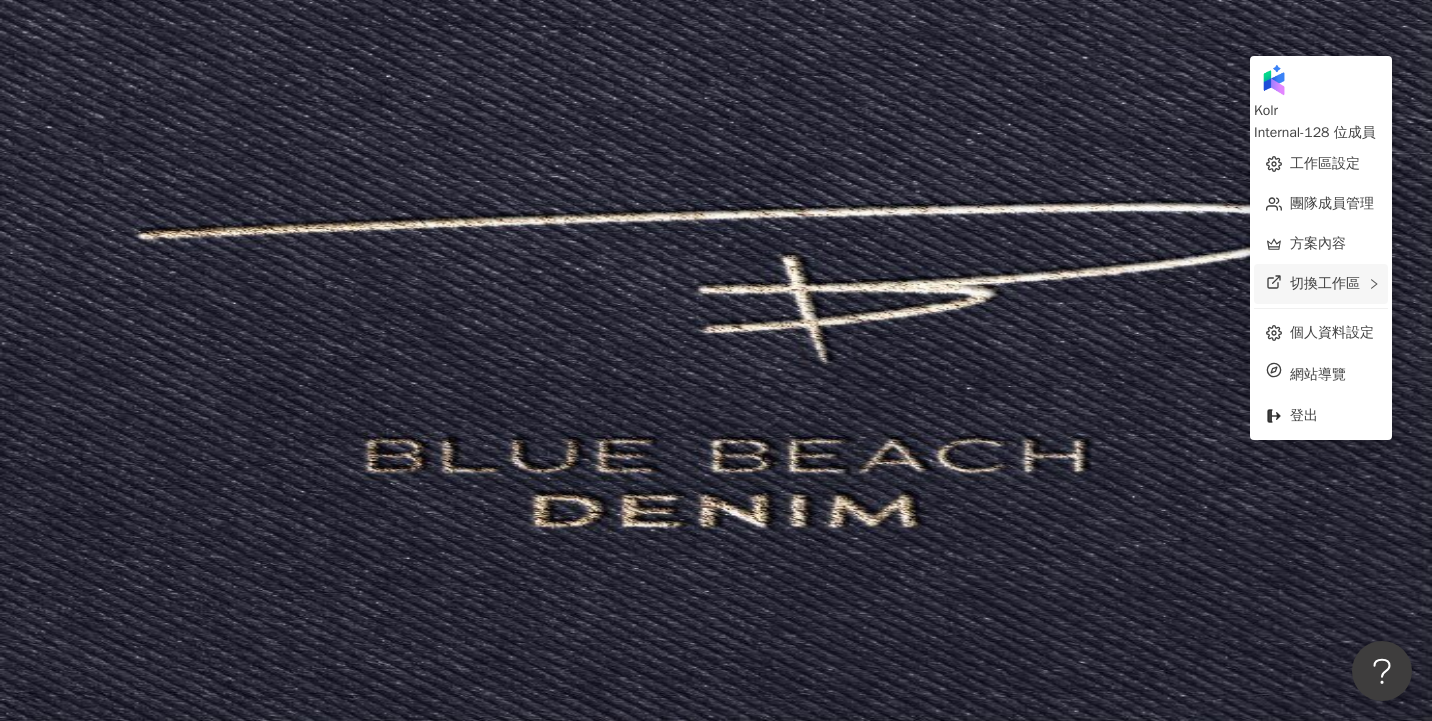 click on "切換工作區" at bounding box center (1325, 283) 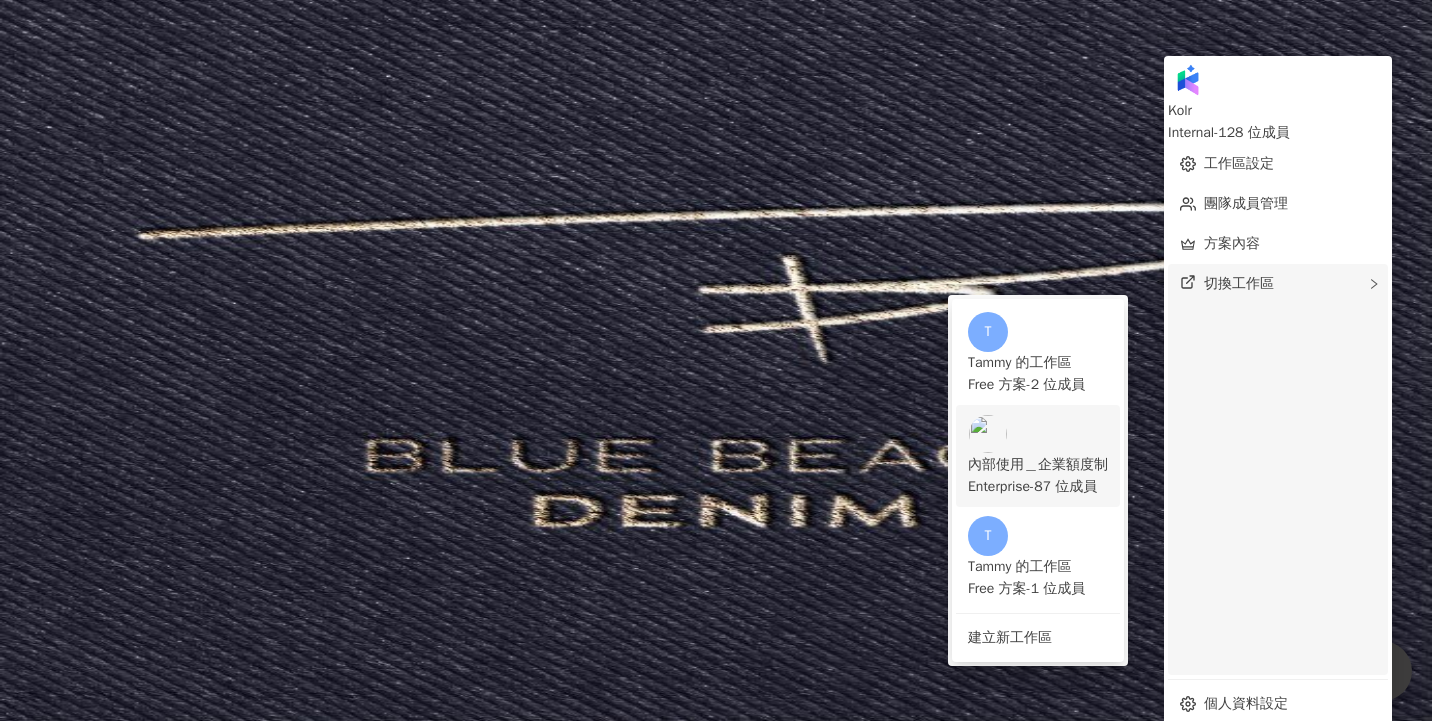 click on "Enterprise  -  87 位成員" at bounding box center (1038, 487) 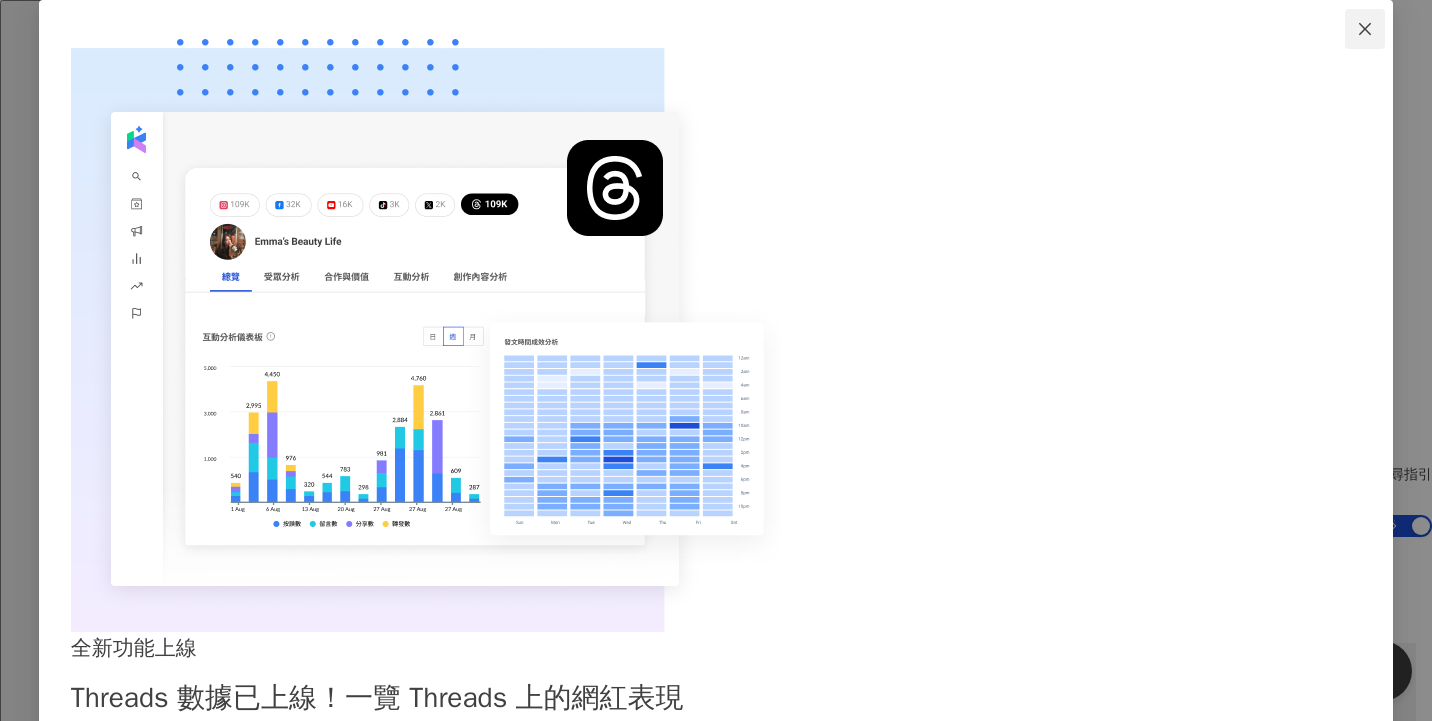 click 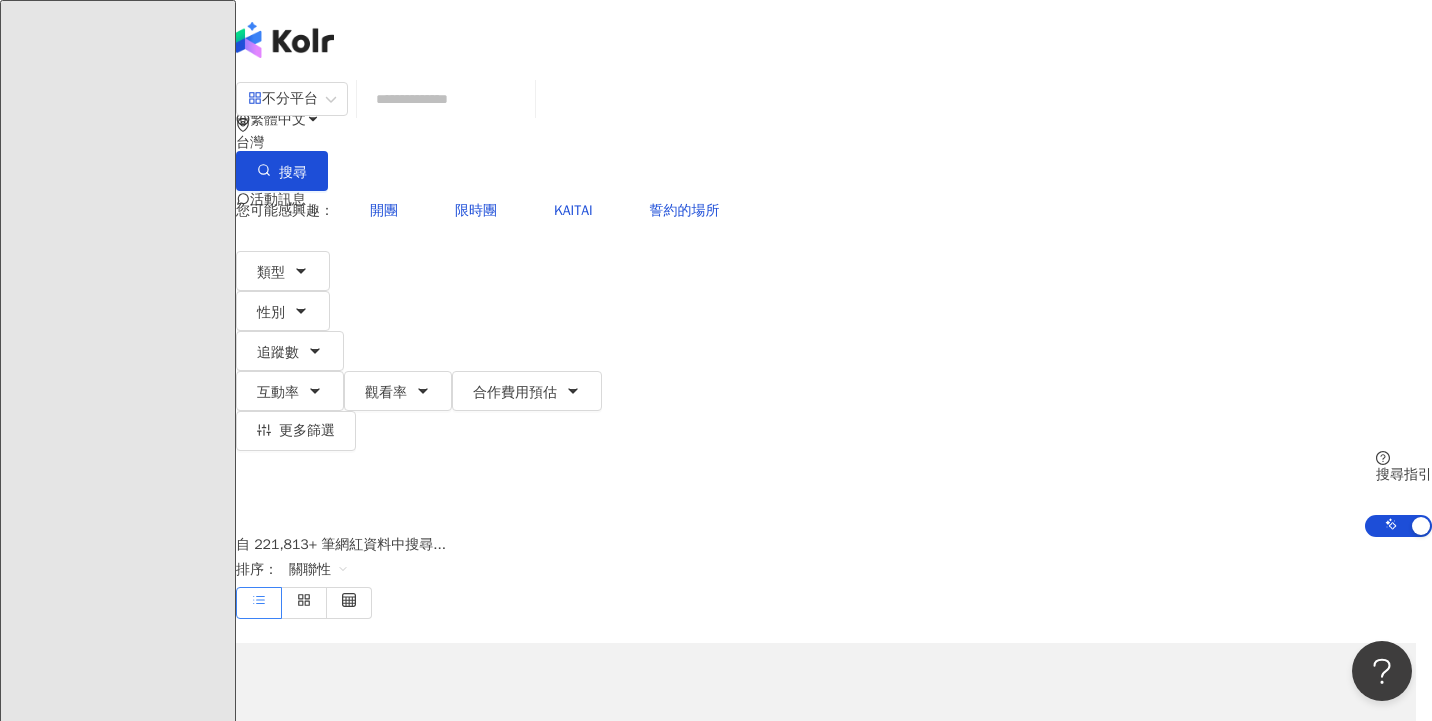 click on "競品分析" at bounding box center [117, 1671] 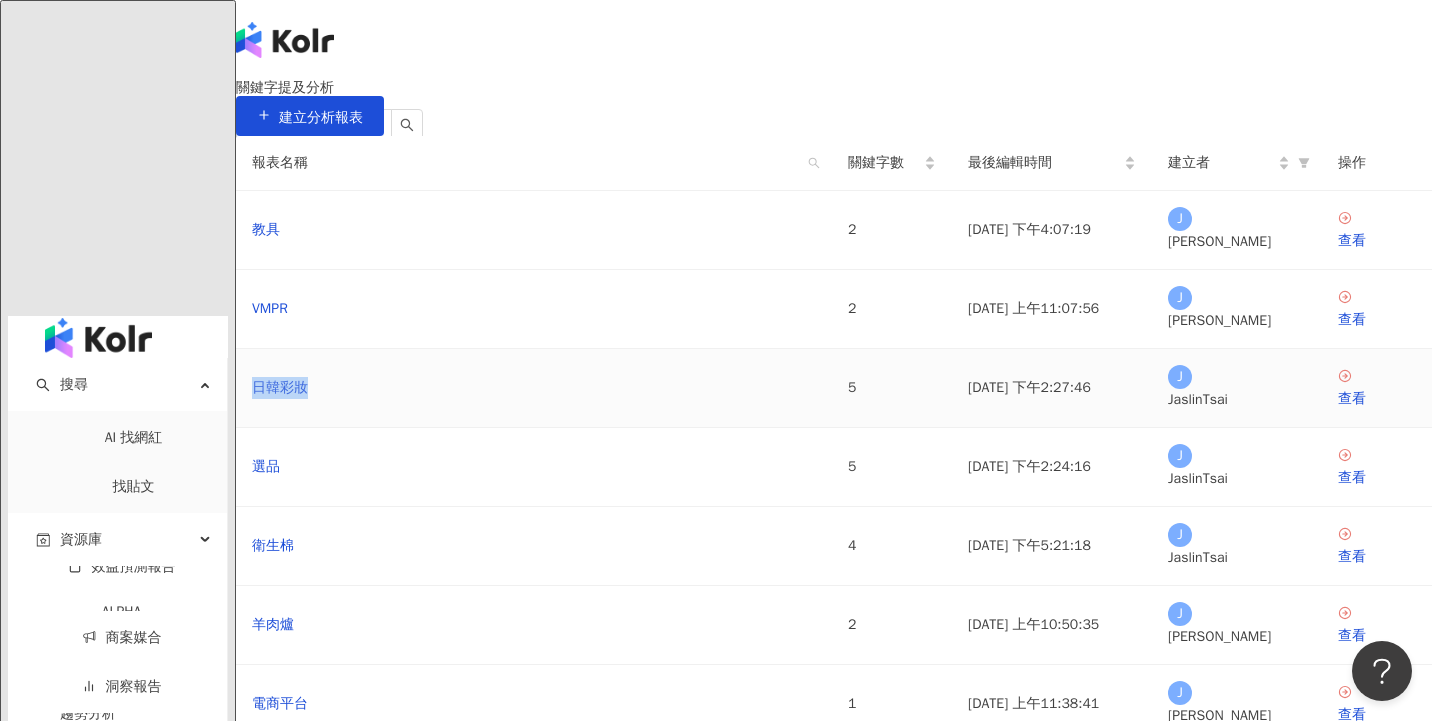 drag, startPoint x: 373, startPoint y: 477, endPoint x: 316, endPoint y: 473, distance: 57.14018 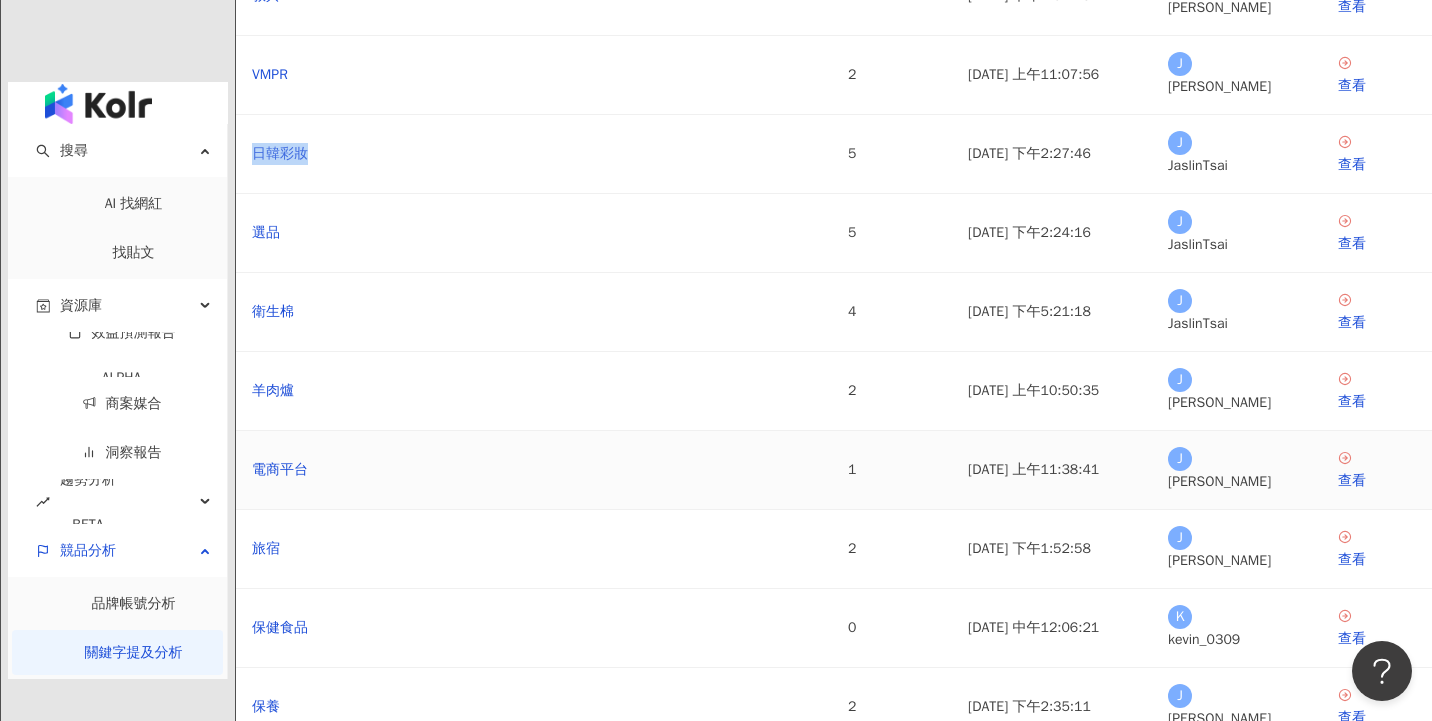 scroll, scrollTop: 238, scrollLeft: 0, axis: vertical 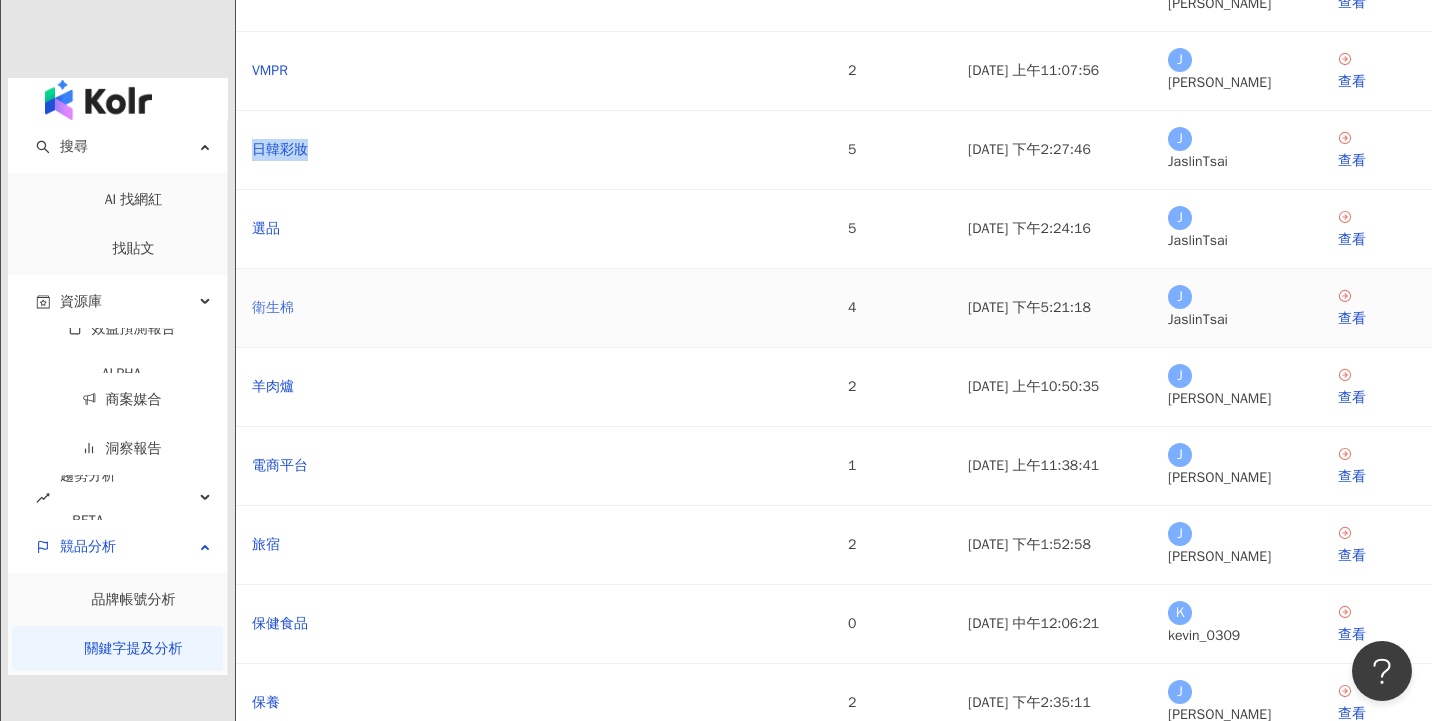 click on "衛生棉" at bounding box center (273, 308) 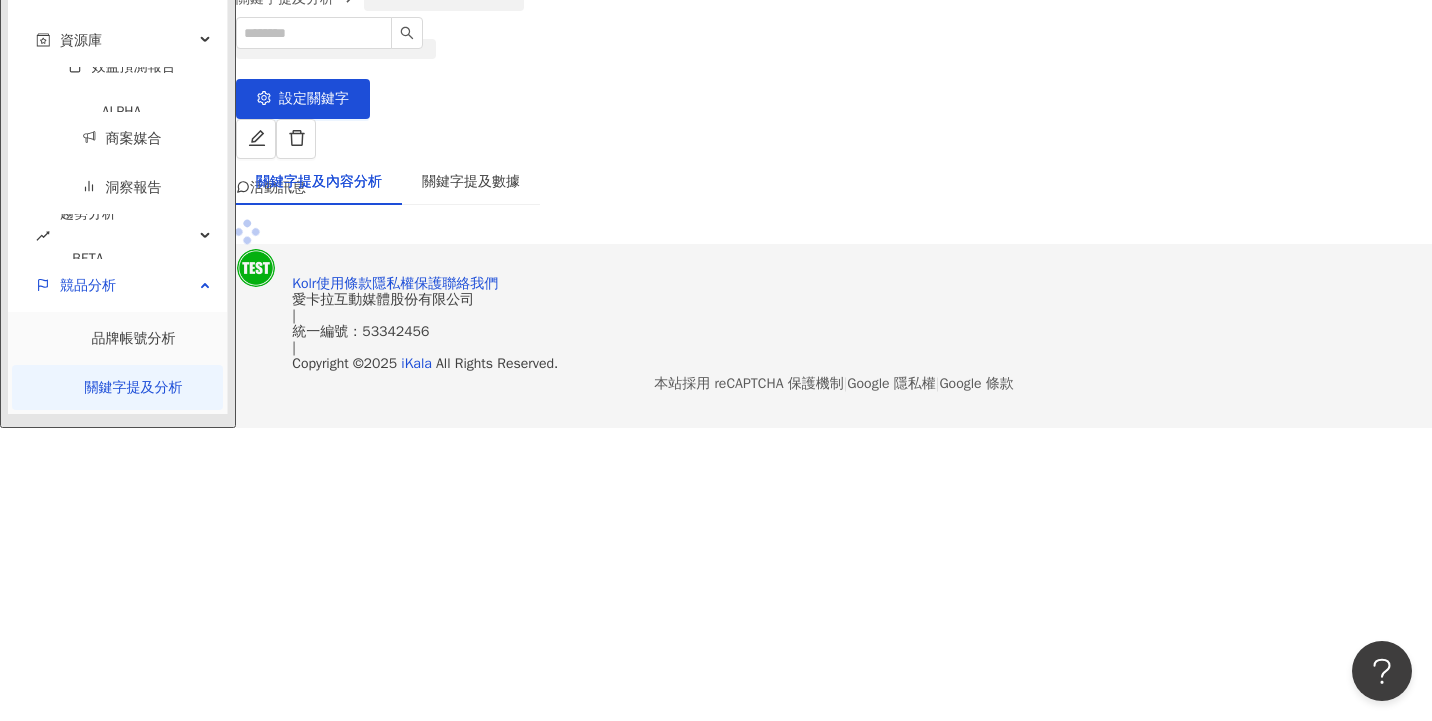 scroll, scrollTop: 0, scrollLeft: 0, axis: both 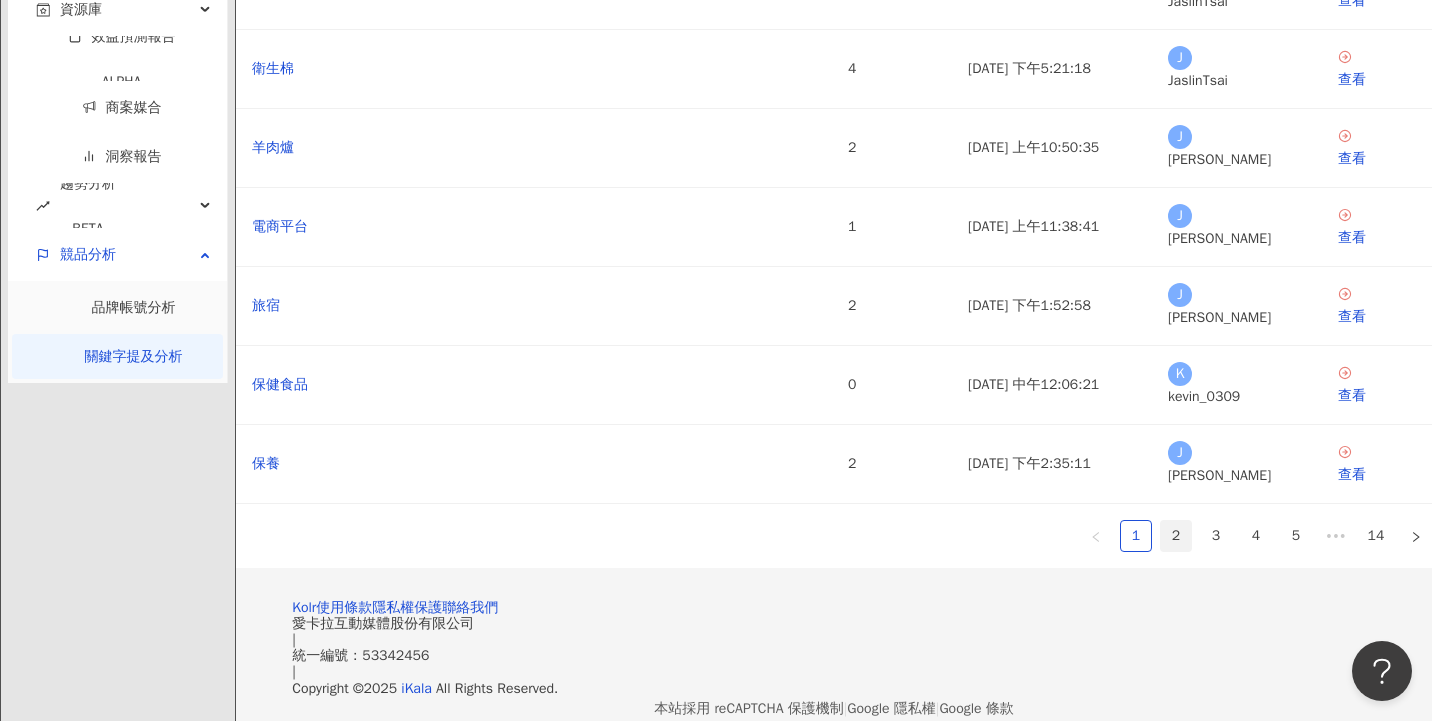 click on "2" at bounding box center [1176, 536] 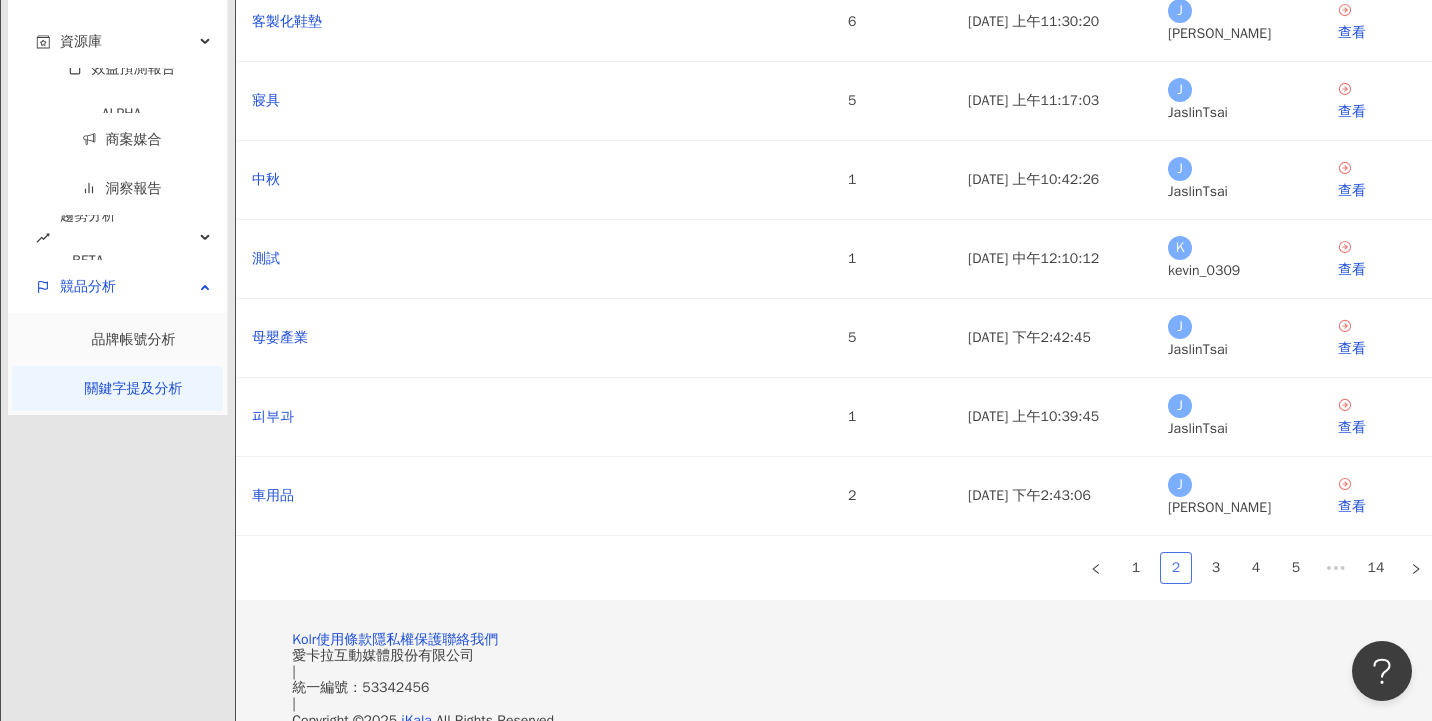 scroll, scrollTop: 443, scrollLeft: 0, axis: vertical 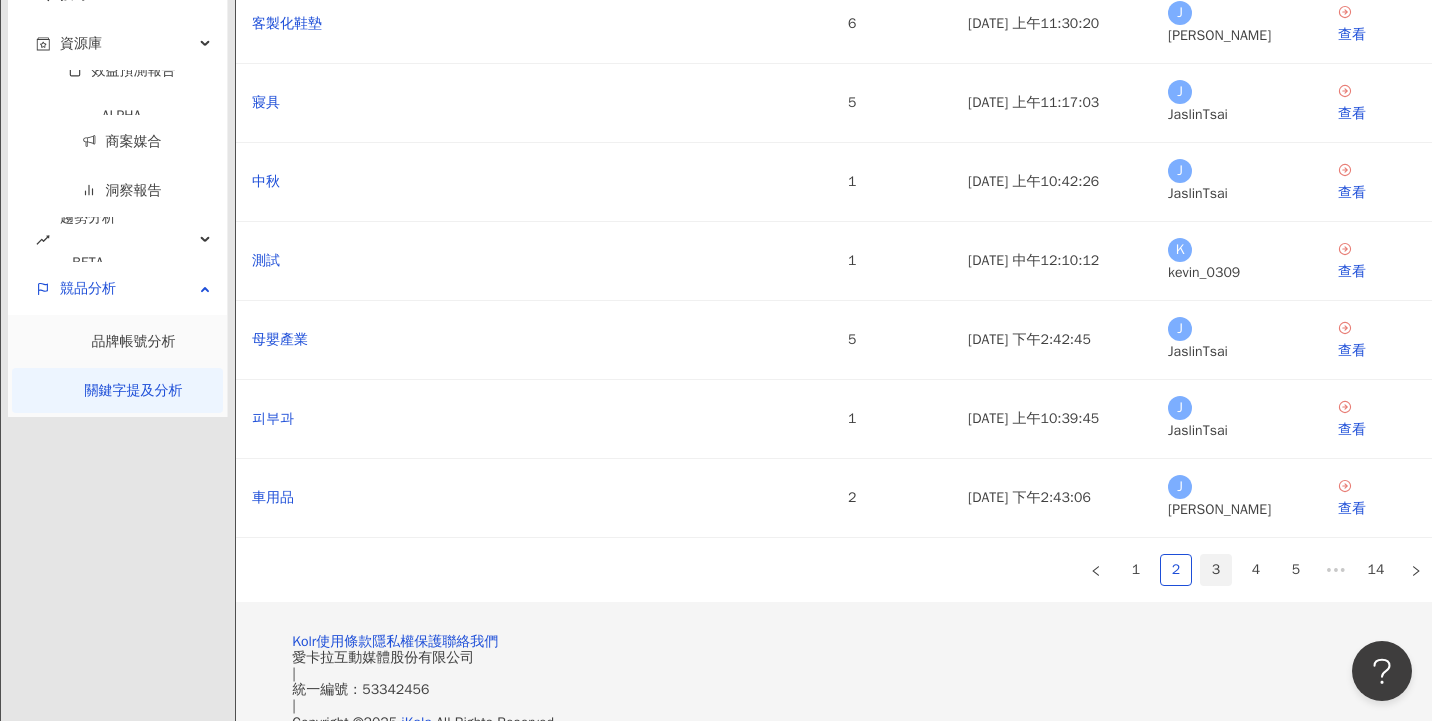 click on "3" at bounding box center (1216, 570) 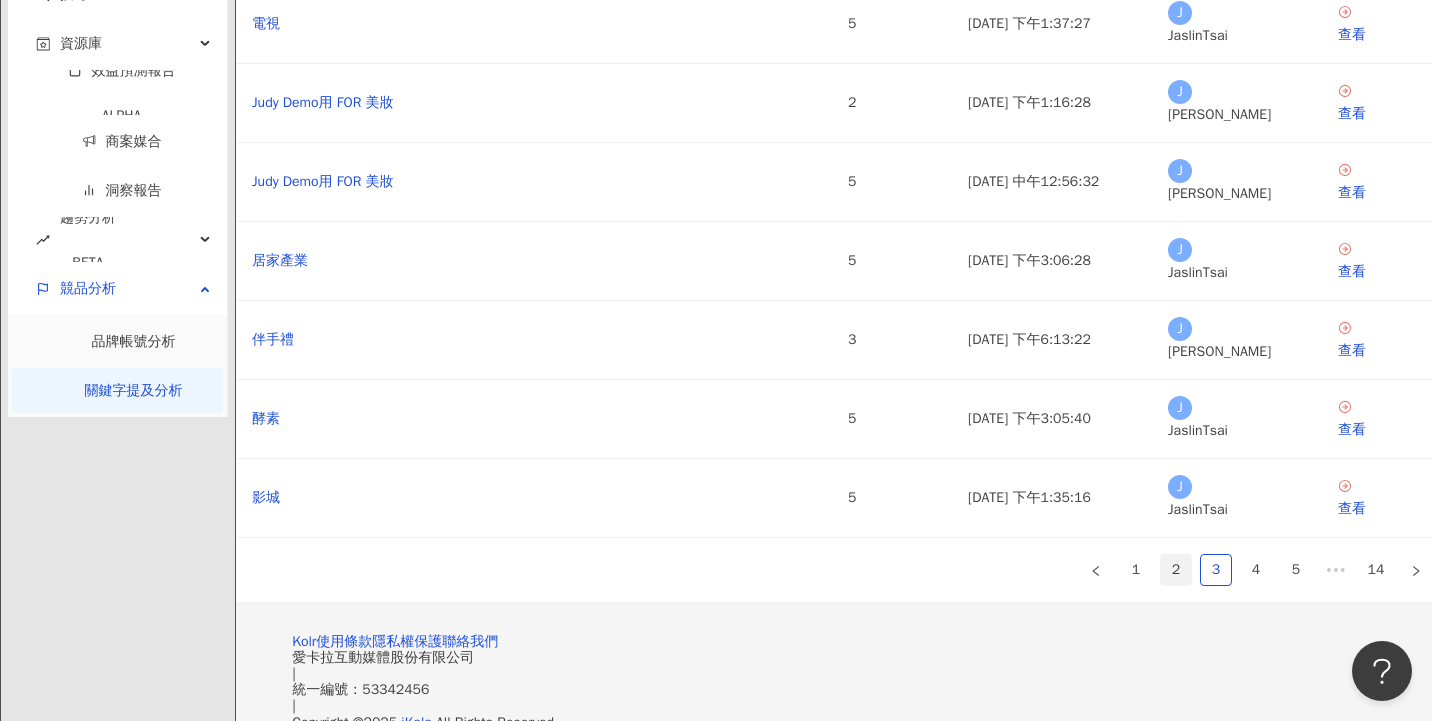 click on "2" at bounding box center [1176, 570] 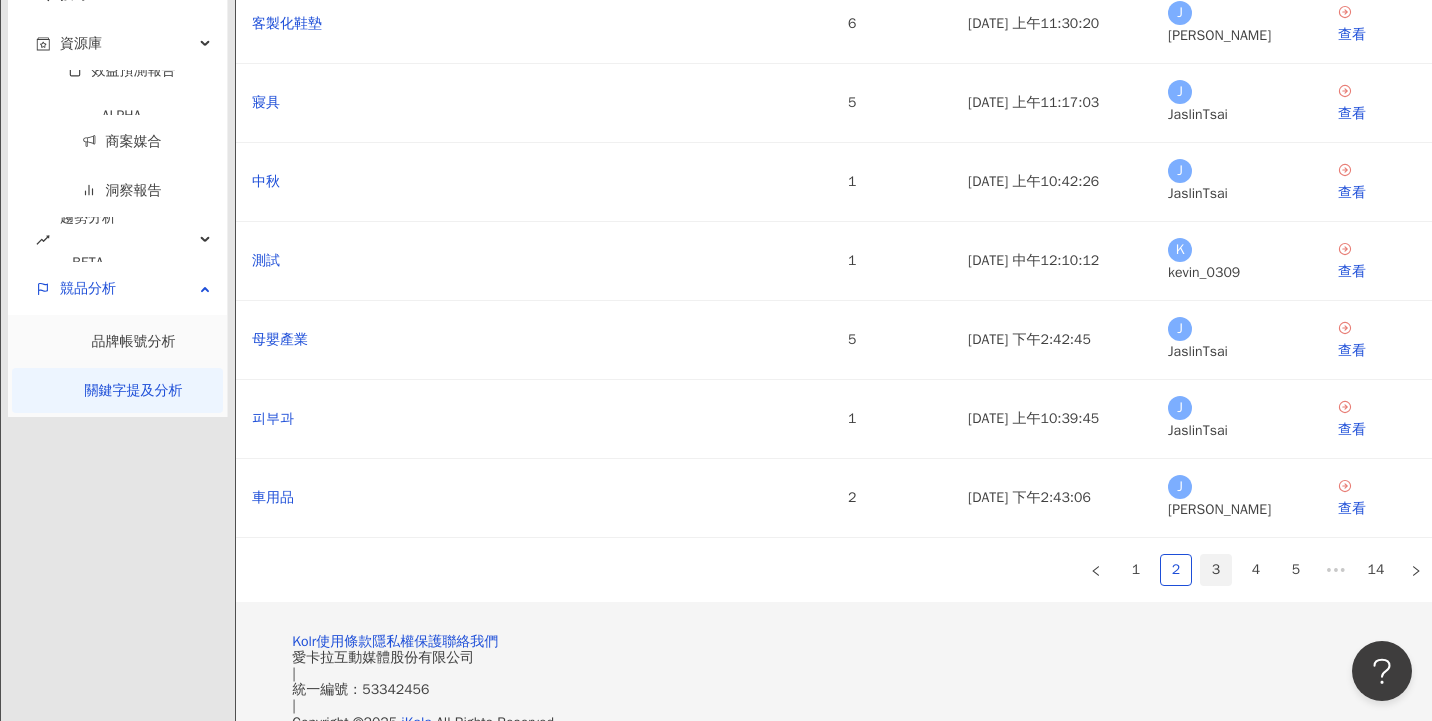 click on "3" at bounding box center (1216, 570) 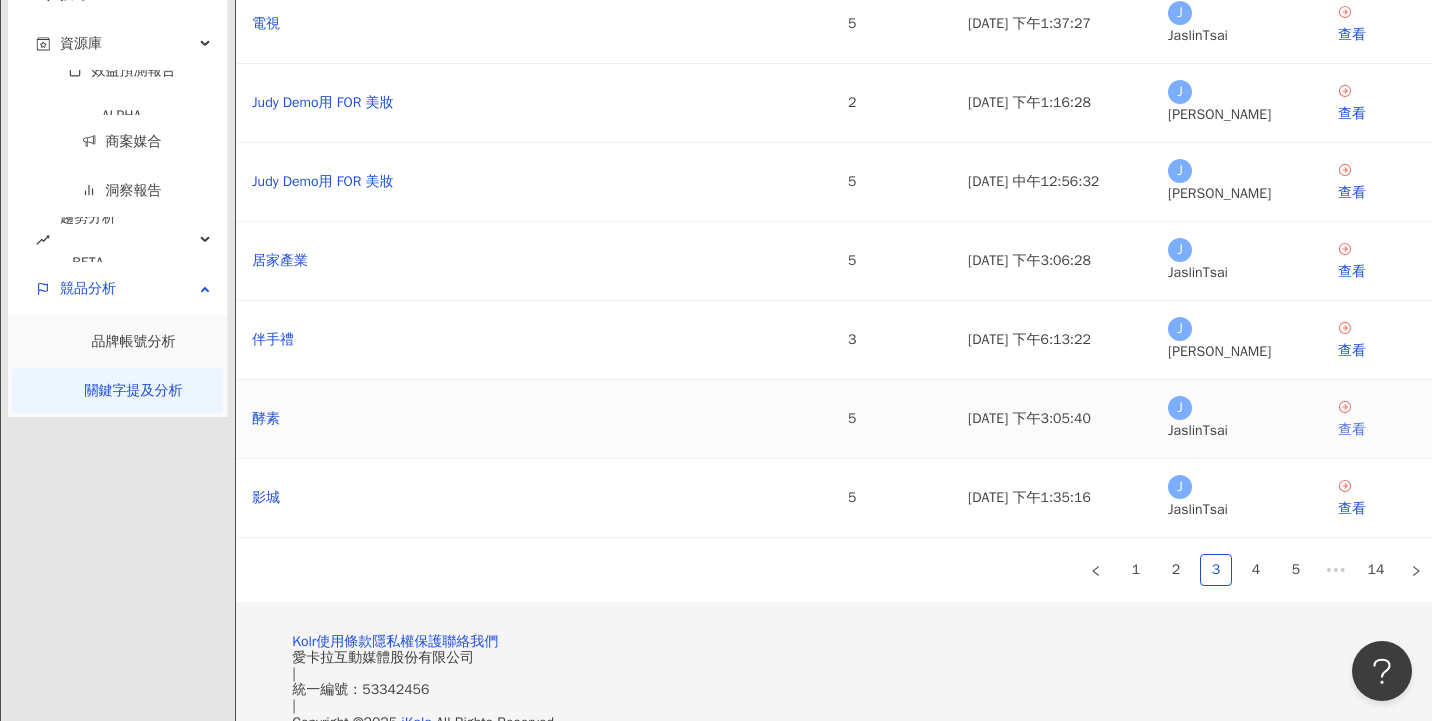 click on "查看" at bounding box center [1377, 430] 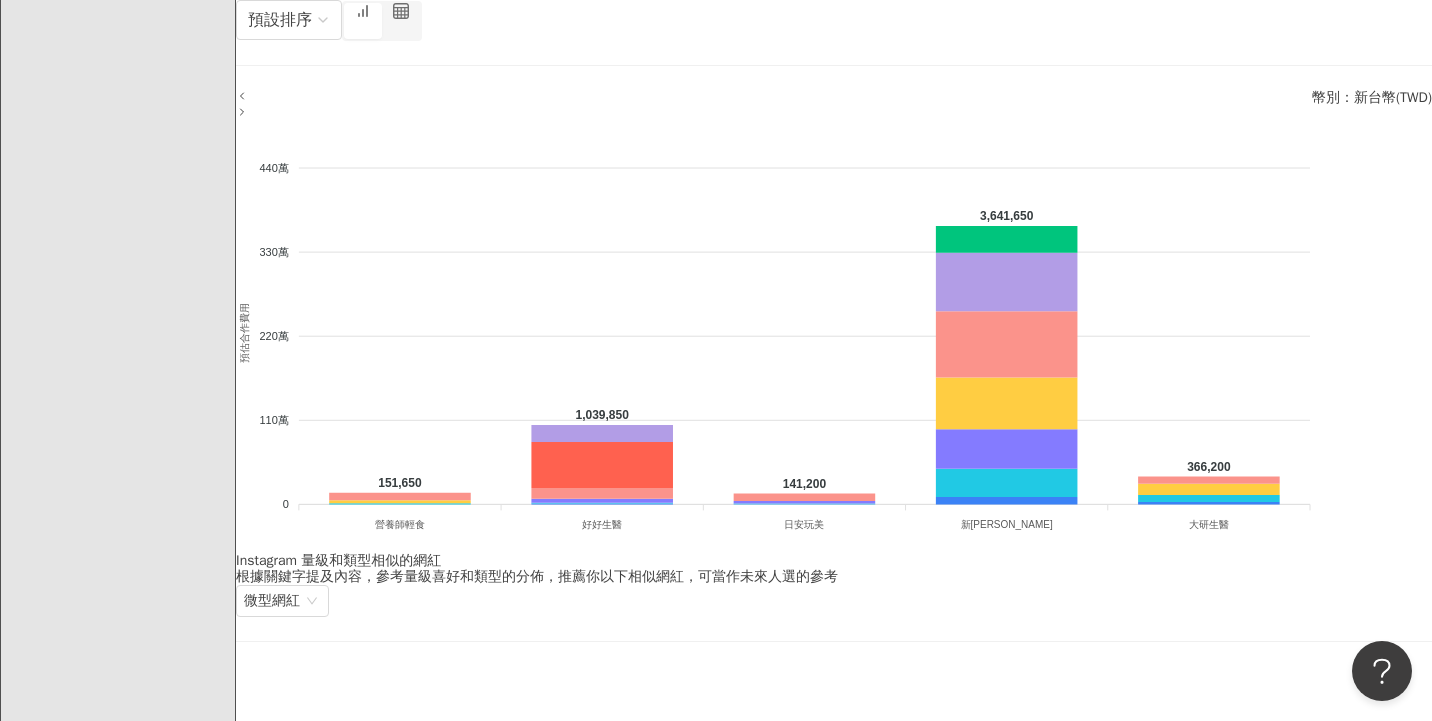 scroll, scrollTop: 2305, scrollLeft: 0, axis: vertical 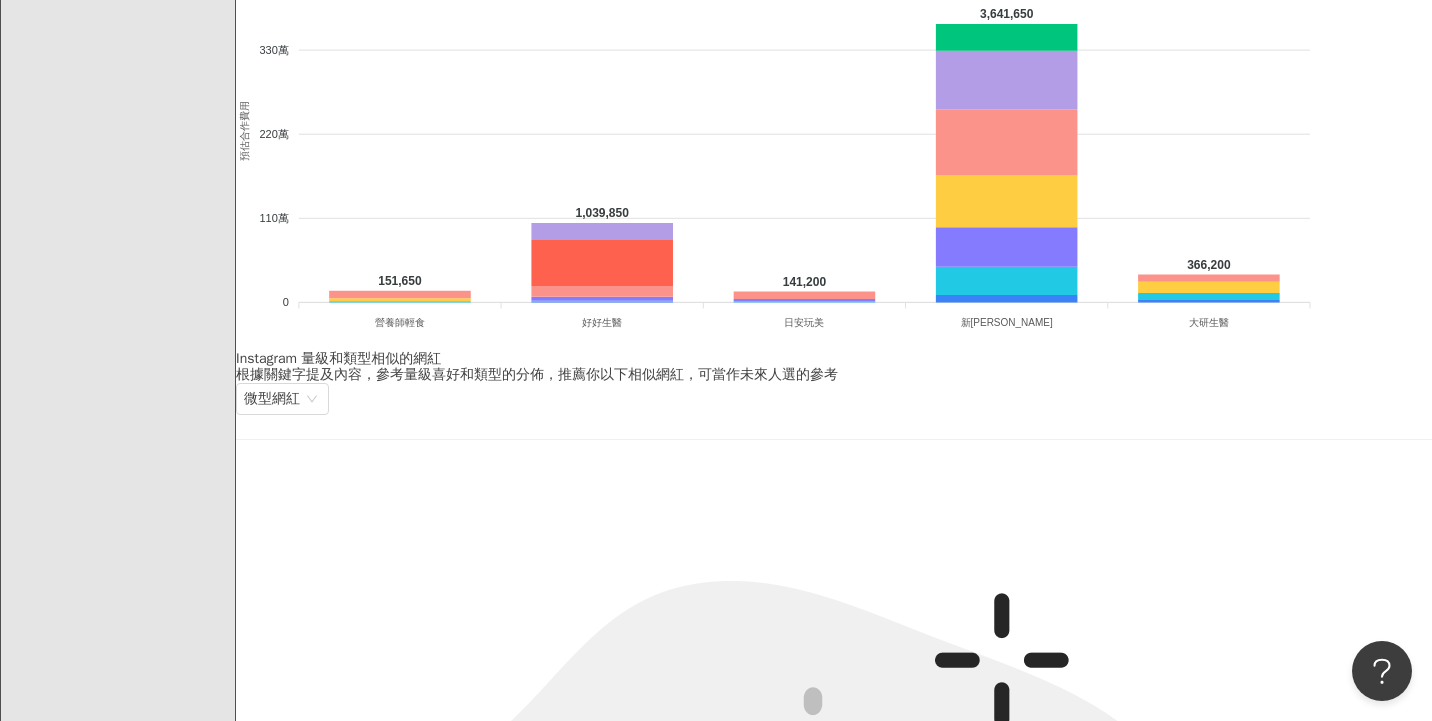 click on "重新整理" at bounding box center (285, 1473) 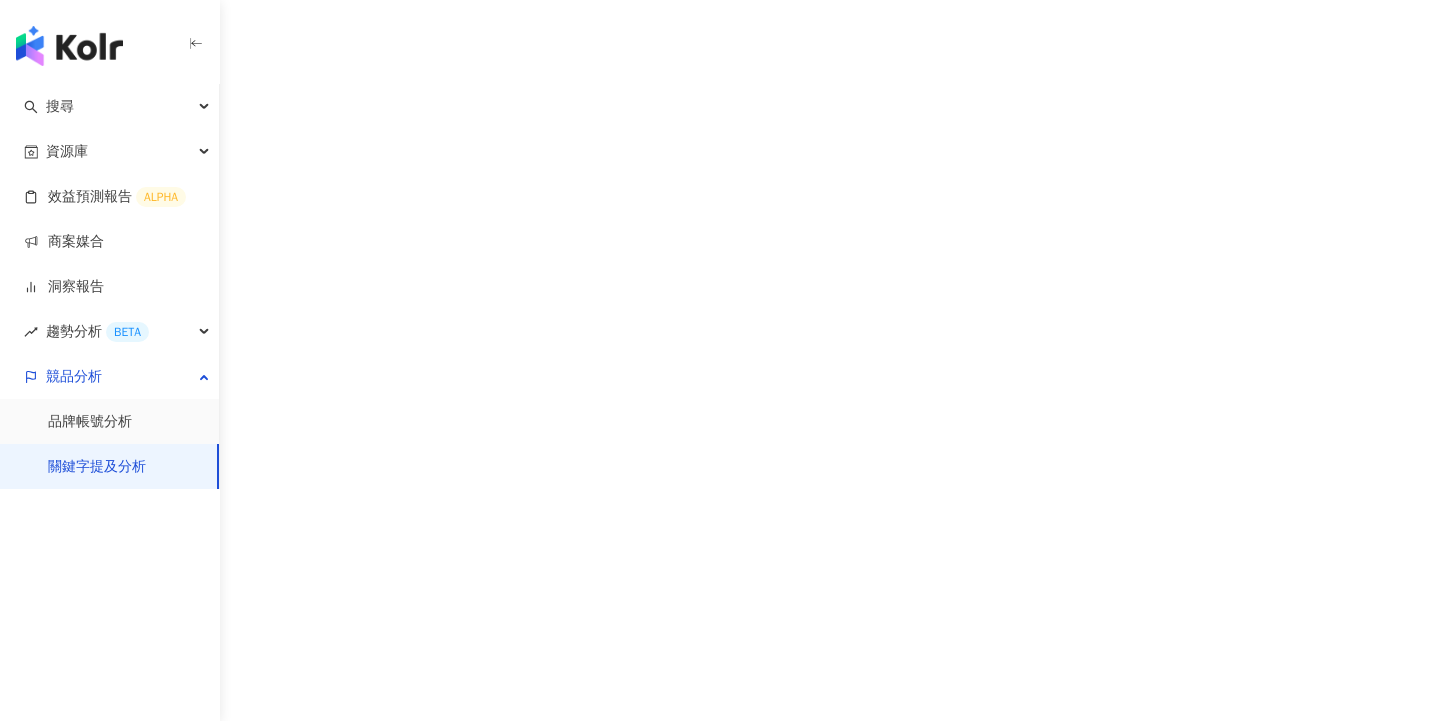 scroll, scrollTop: 0, scrollLeft: 0, axis: both 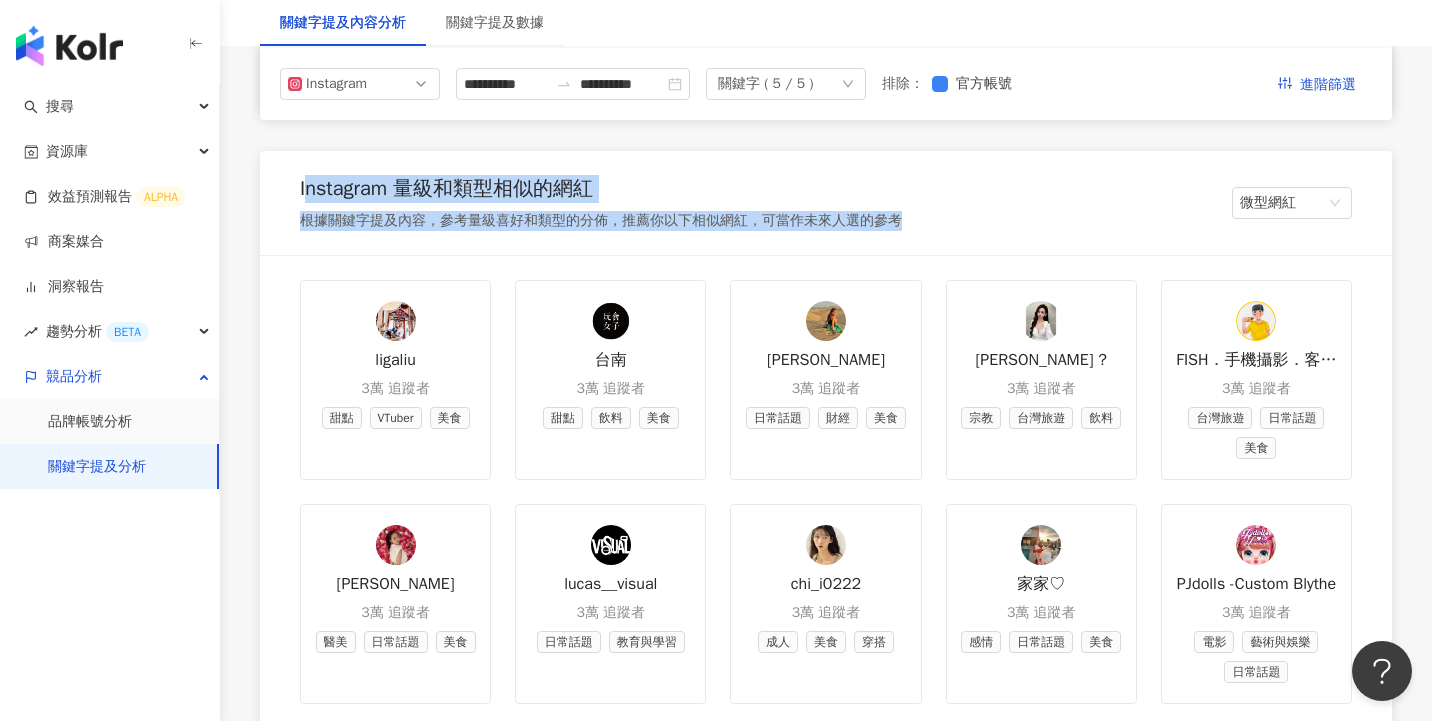 drag, startPoint x: 906, startPoint y: 219, endPoint x: 308, endPoint y: 187, distance: 598.8556 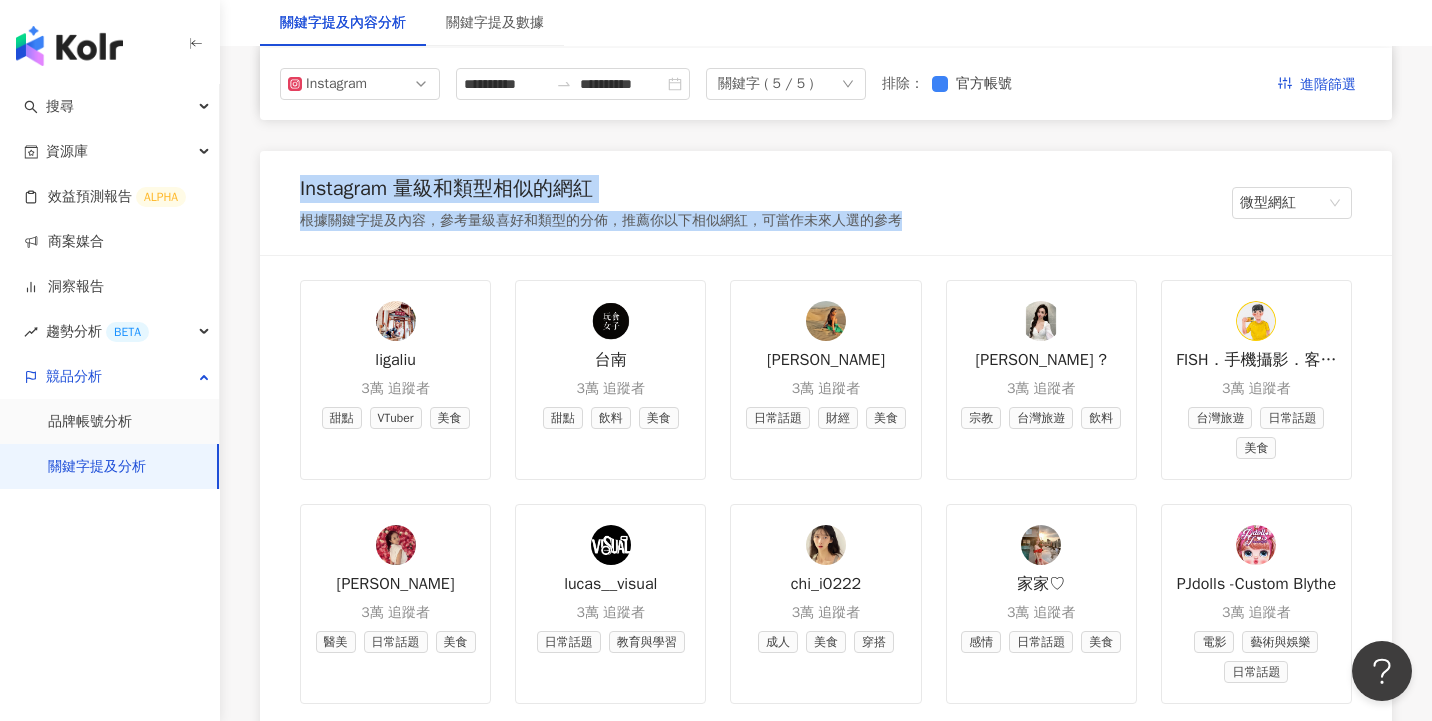 drag, startPoint x: 299, startPoint y: 188, endPoint x: 949, endPoint y: 224, distance: 650.99615 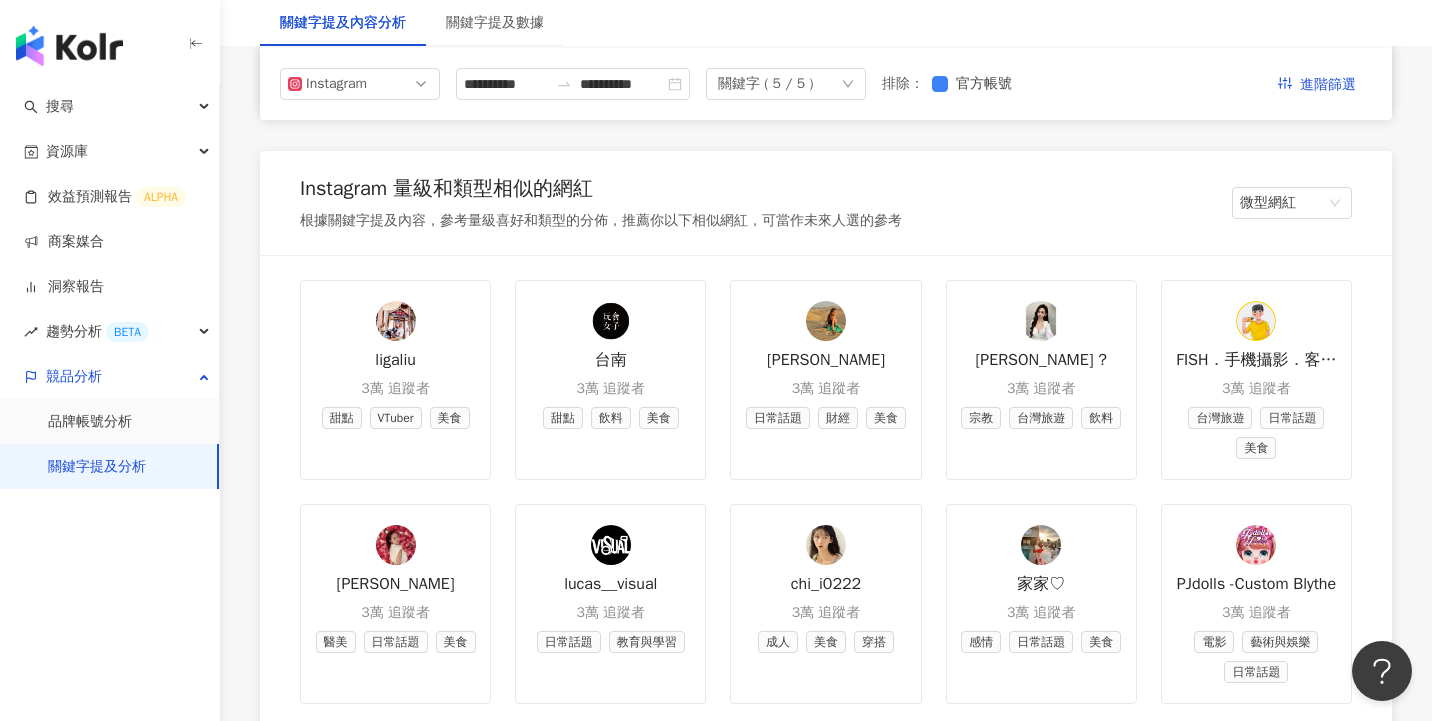 click on "Instagram 量級和類型相似的網紅 根據關鍵字提及內容，參考量級喜好和類型的分佈，推薦你以下相似網紅，可當作未來人選的參考 微型網紅" at bounding box center (826, 203) 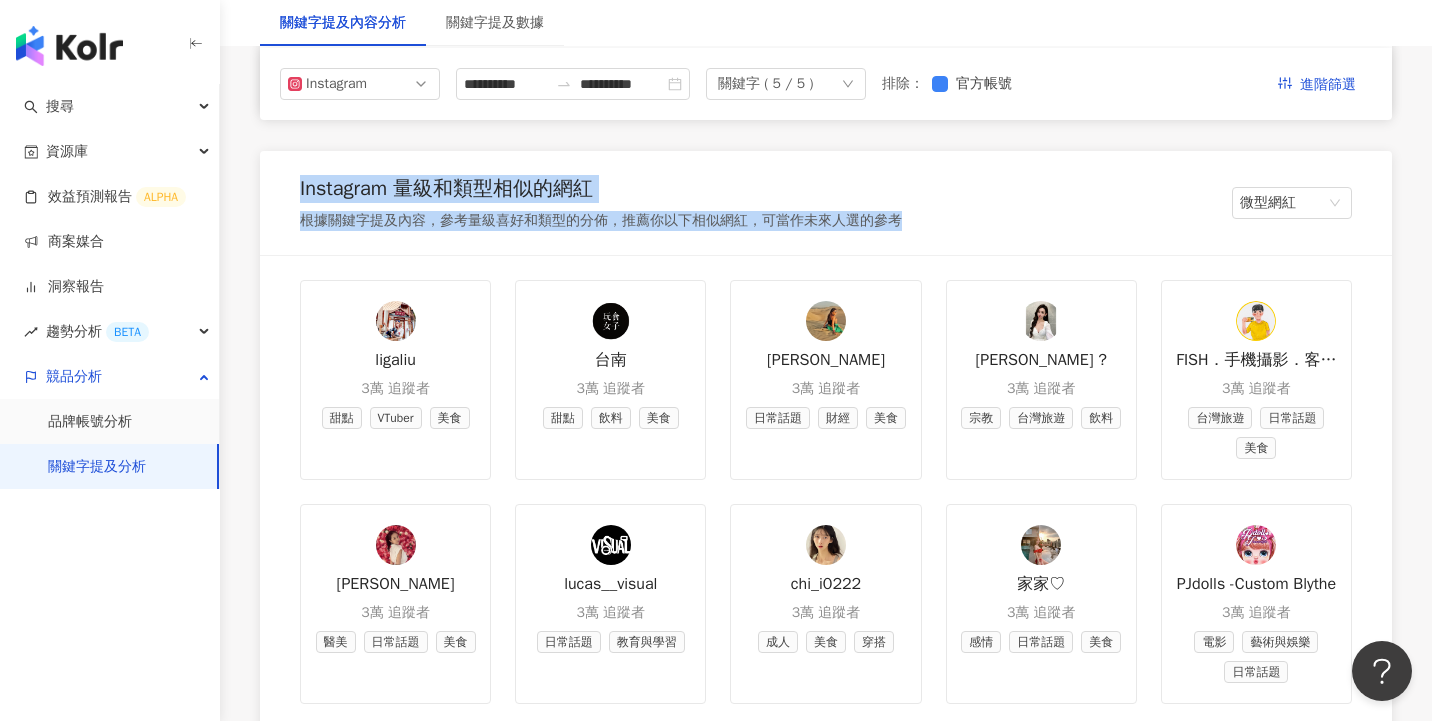 drag, startPoint x: 898, startPoint y: 220, endPoint x: 294, endPoint y: 176, distance: 605.6005 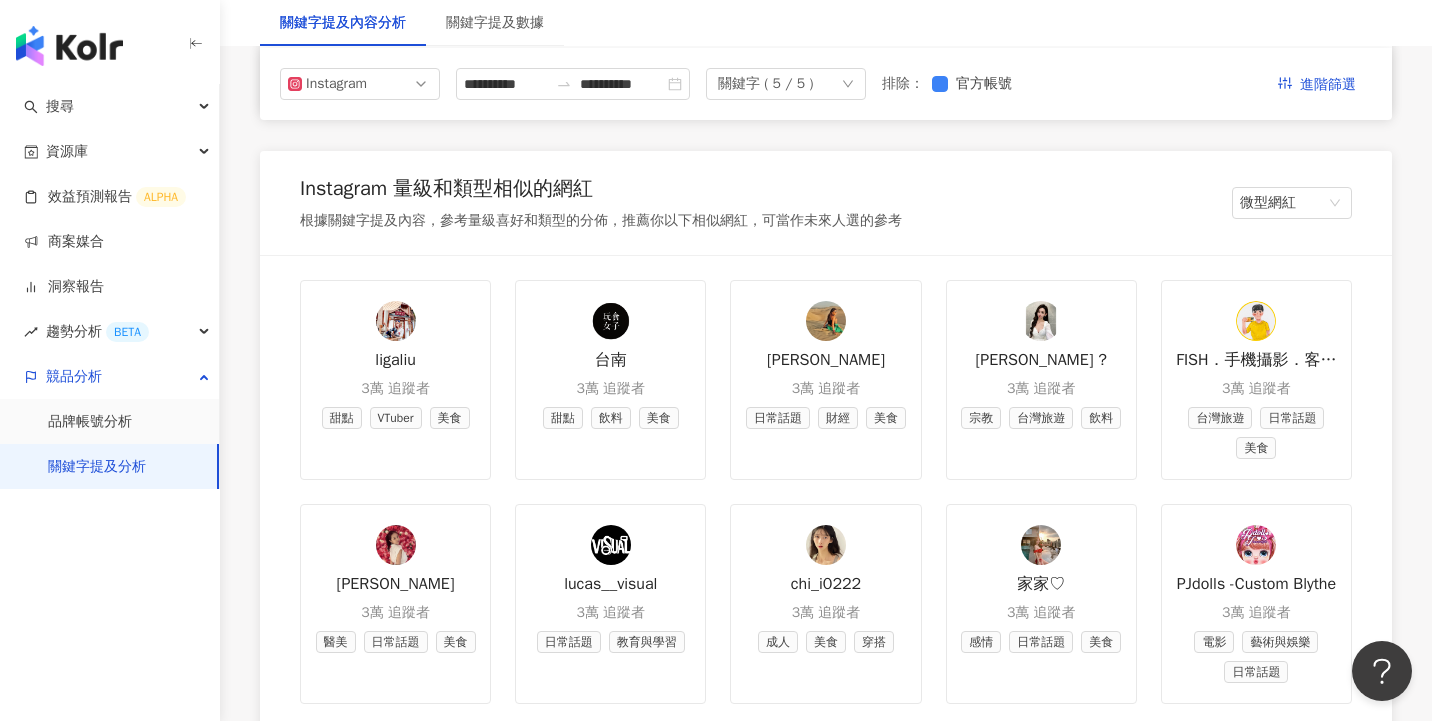 click on "Instagram 量級和類型相似的網紅" at bounding box center (601, 193) 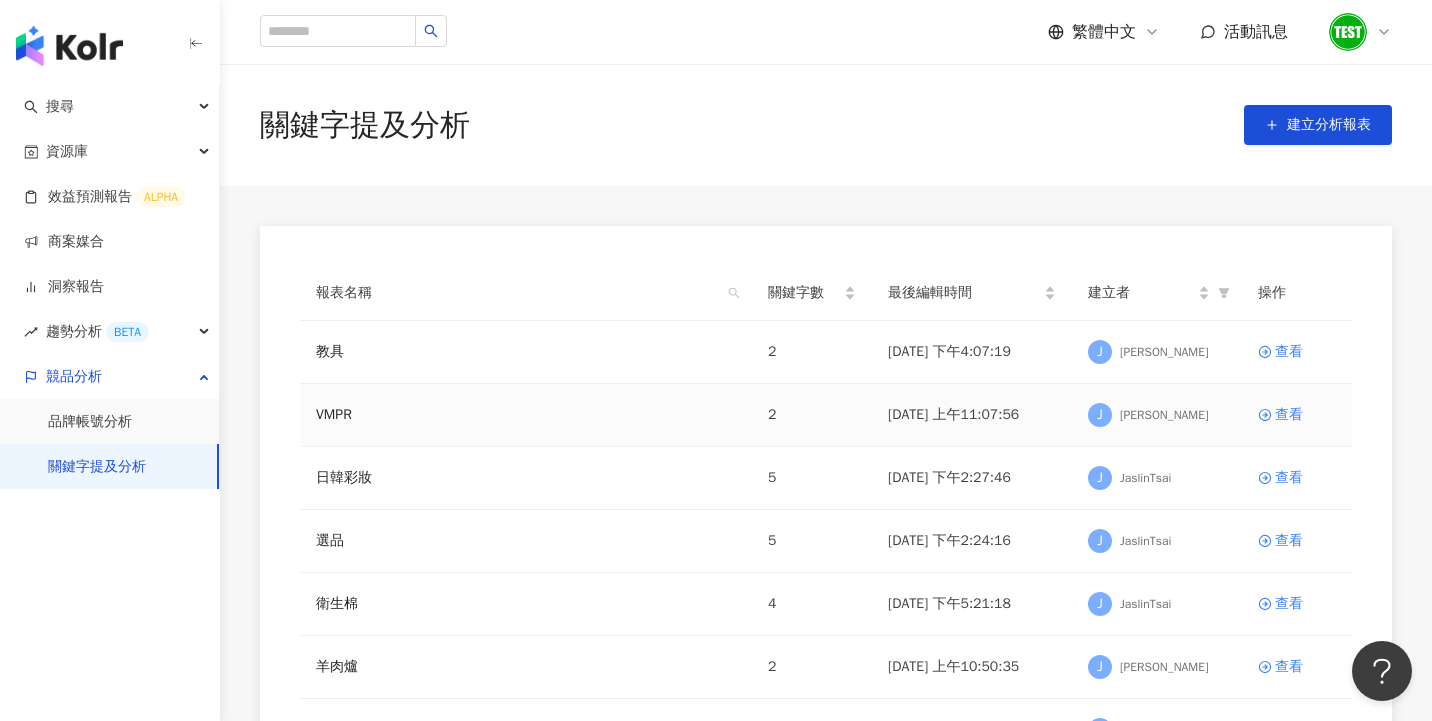 scroll, scrollTop: 553, scrollLeft: 0, axis: vertical 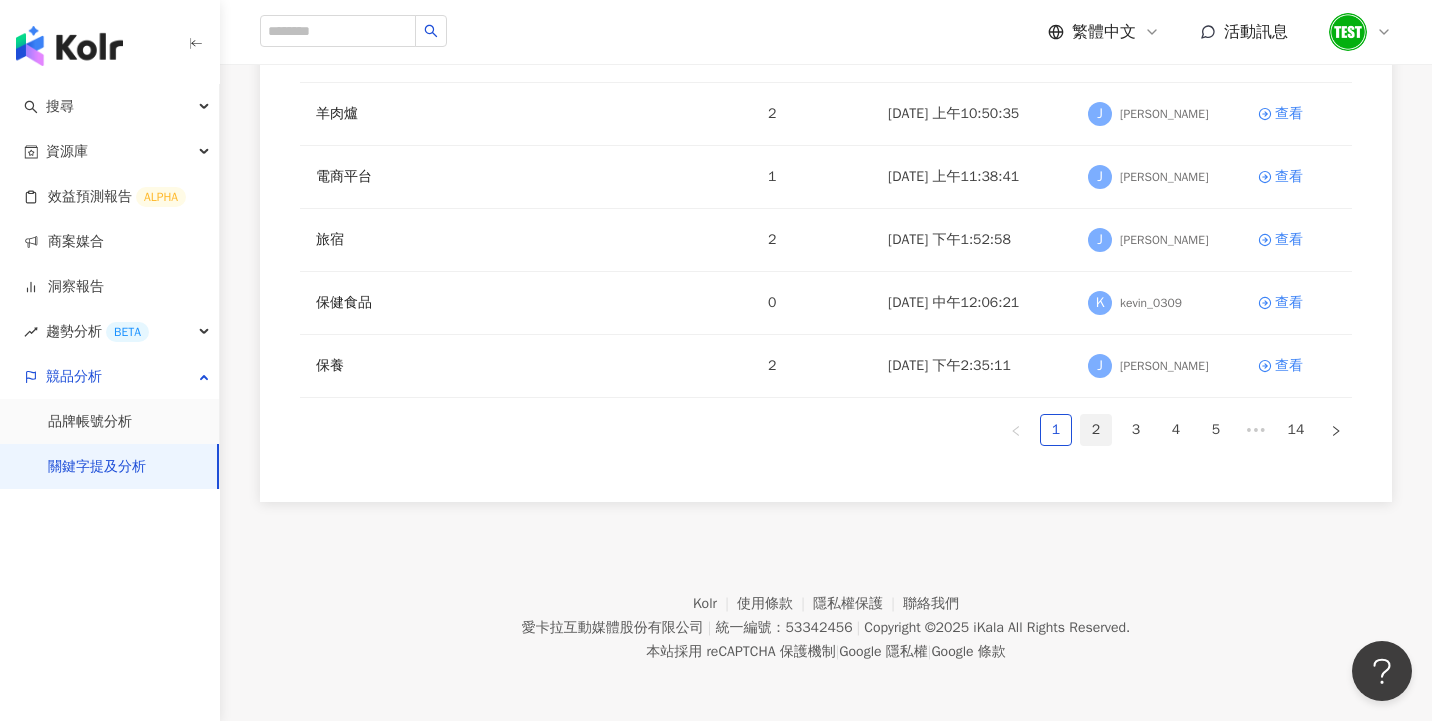 click on "2" at bounding box center [1096, 430] 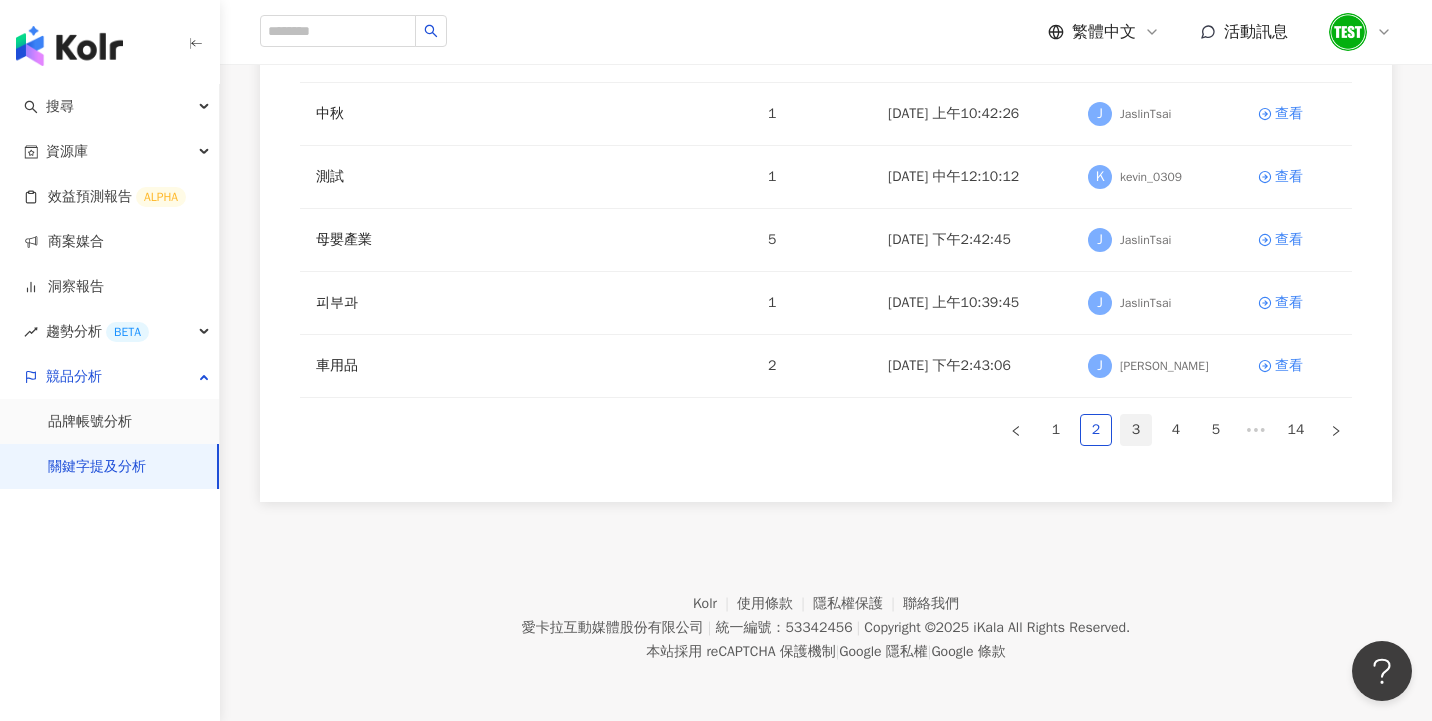 click on "3" at bounding box center [1136, 430] 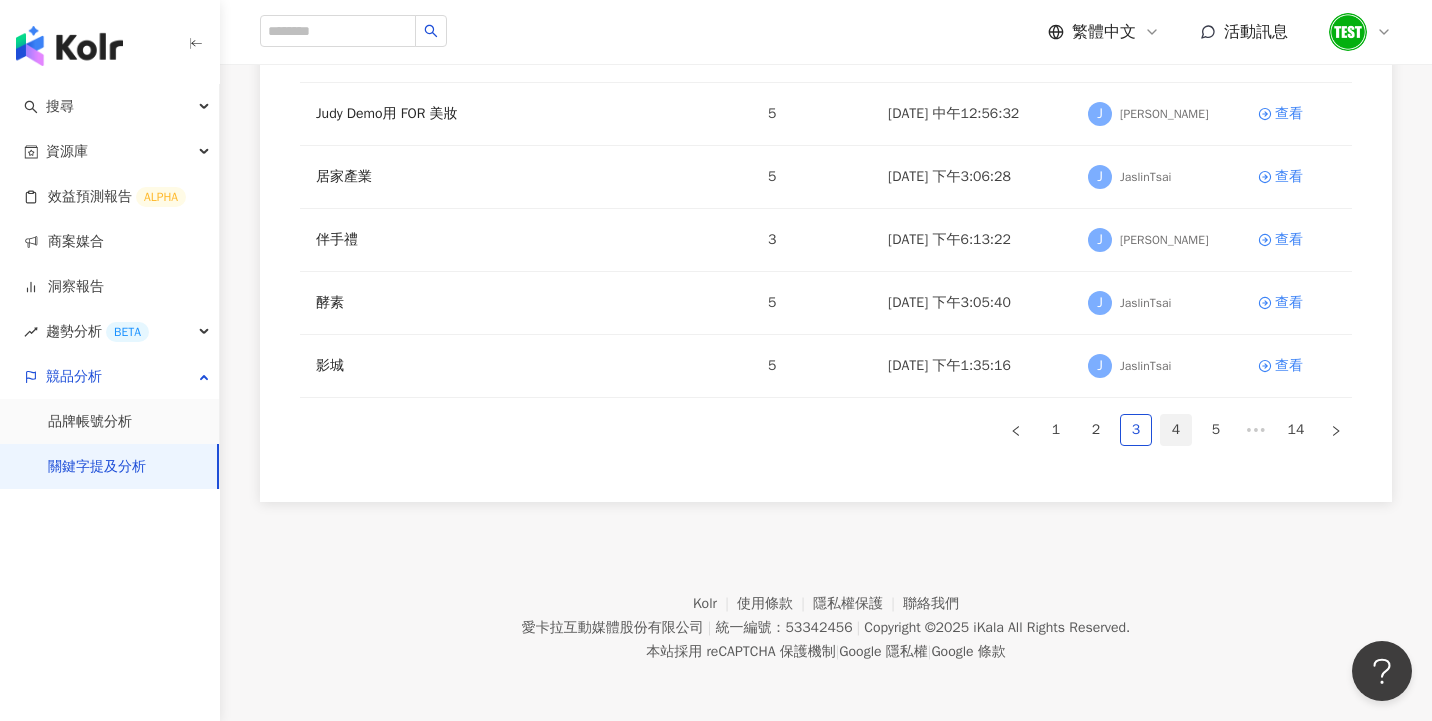 click on "4" at bounding box center [1176, 430] 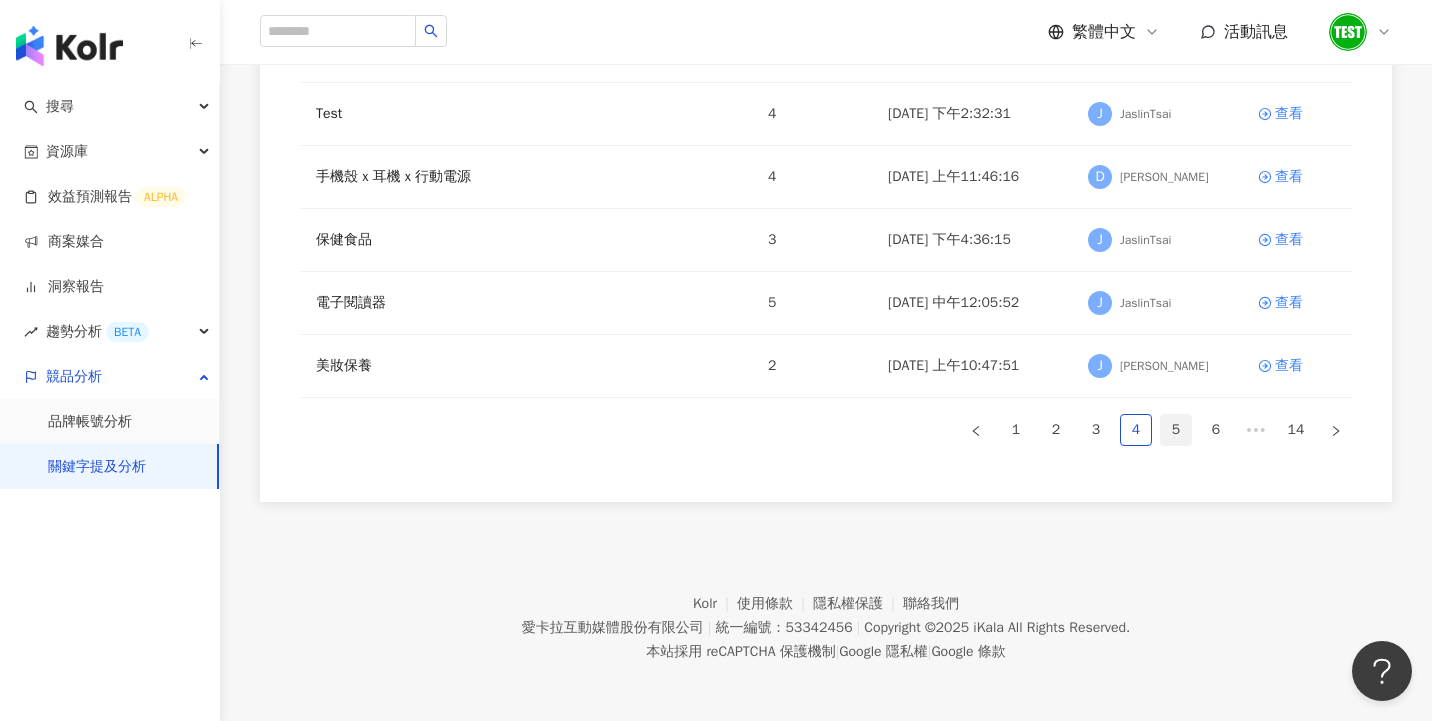 click on "5" at bounding box center [1176, 430] 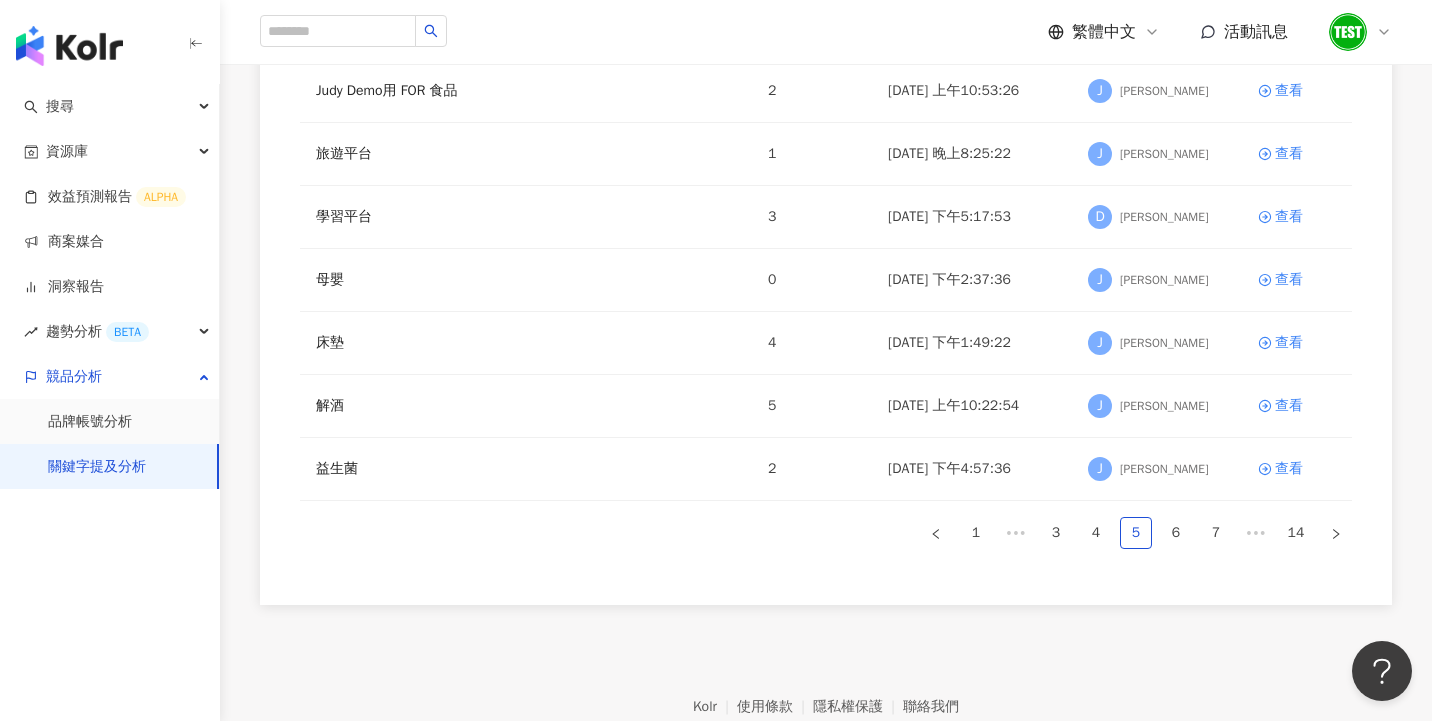 scroll, scrollTop: 438, scrollLeft: 0, axis: vertical 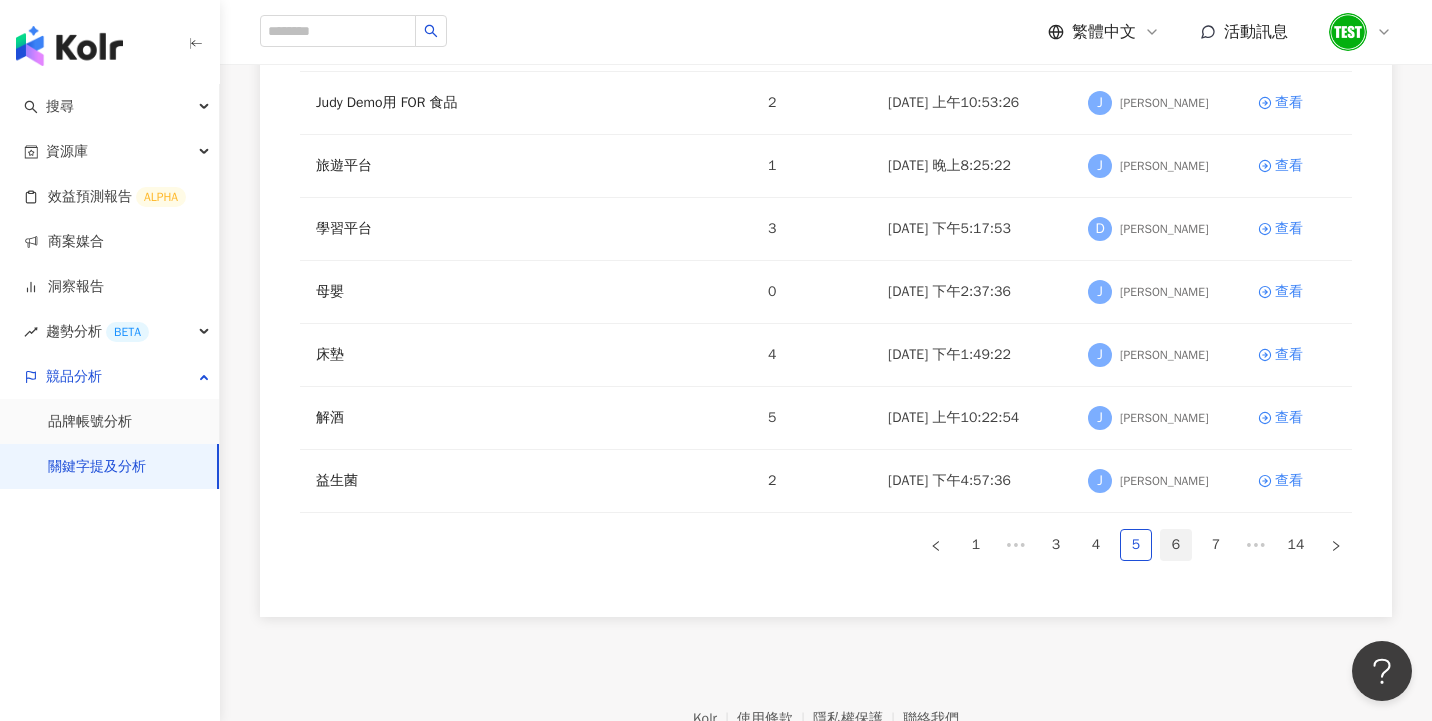 click on "6" at bounding box center (1176, 545) 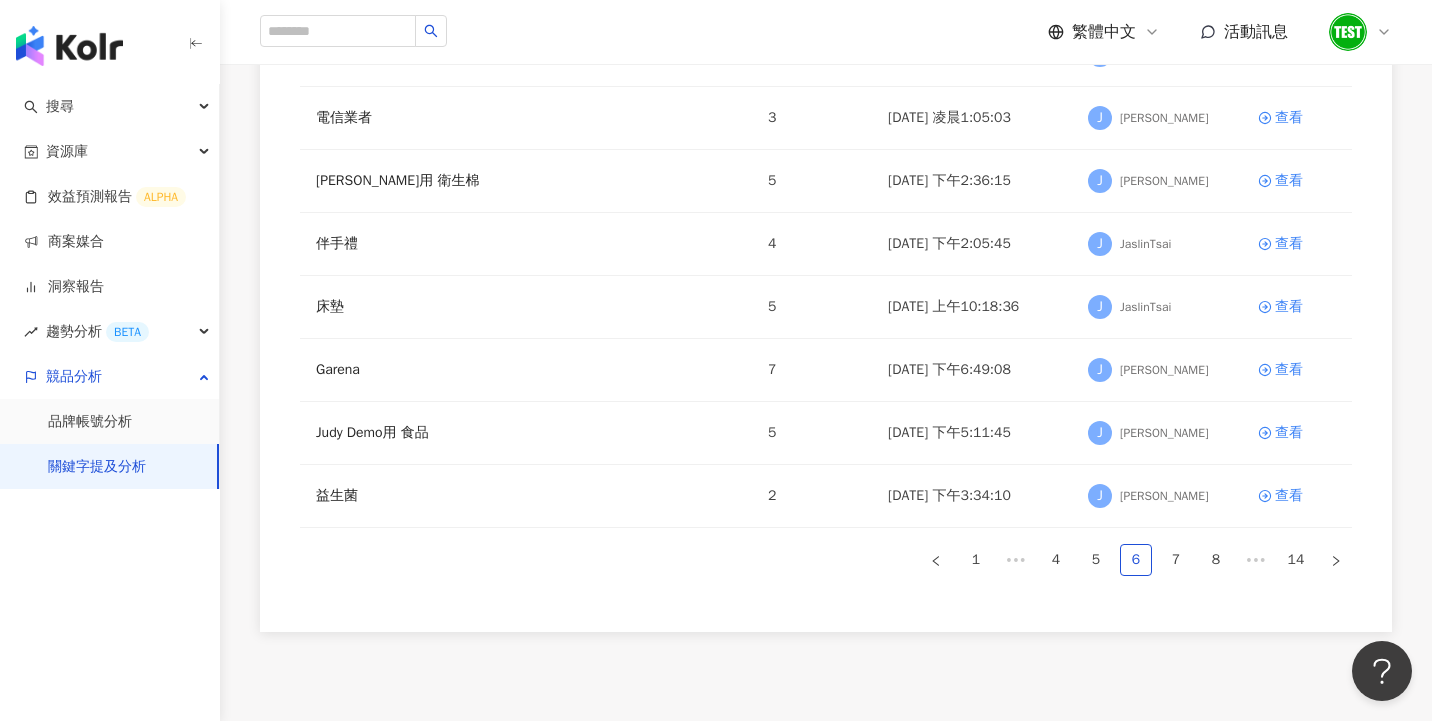 scroll, scrollTop: 418, scrollLeft: 0, axis: vertical 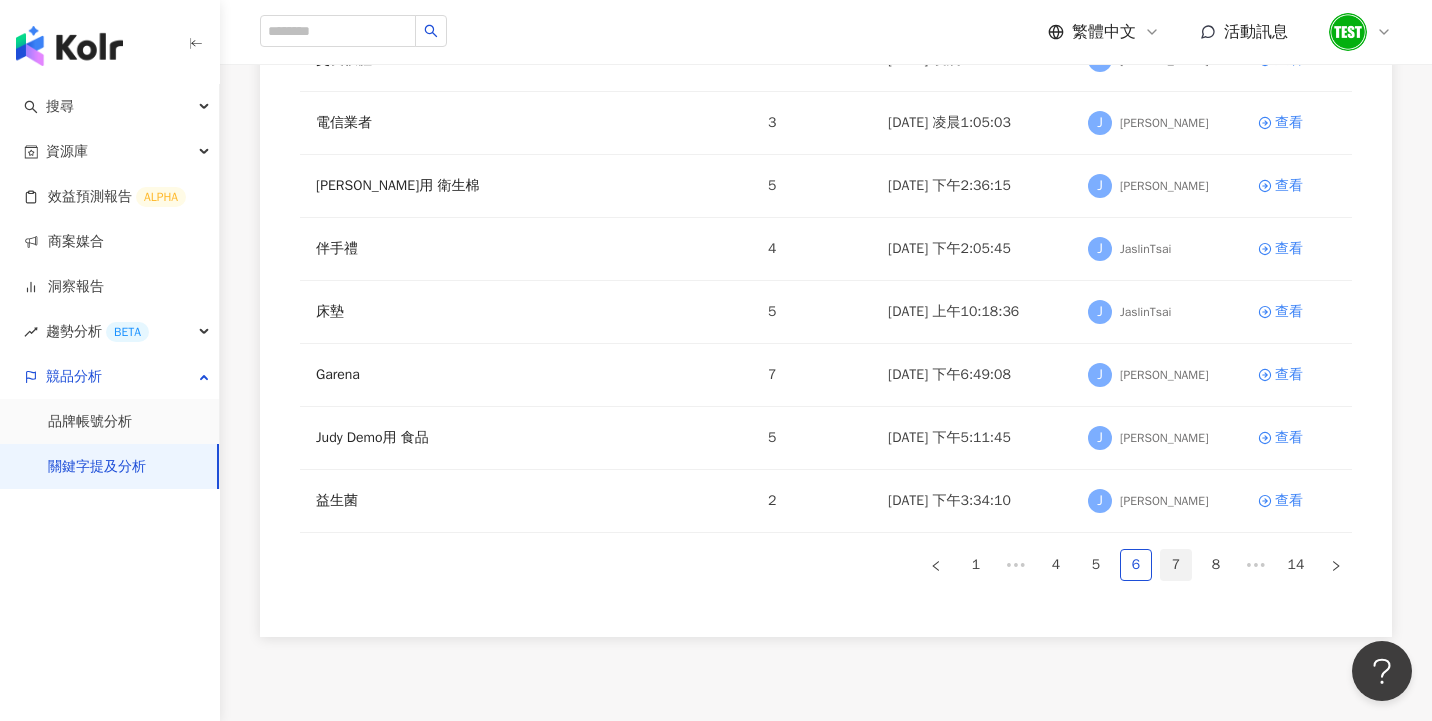 click on "7" at bounding box center (1176, 565) 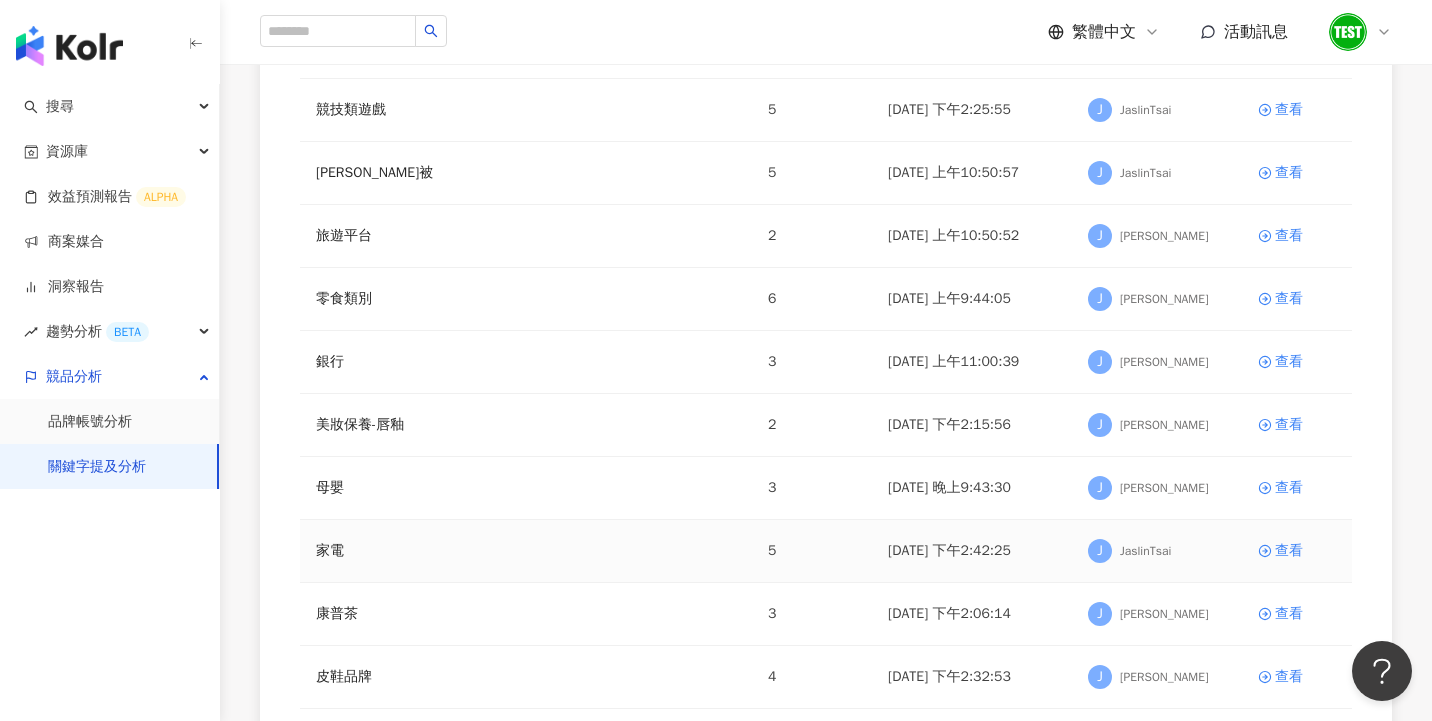 scroll, scrollTop: 0, scrollLeft: 0, axis: both 